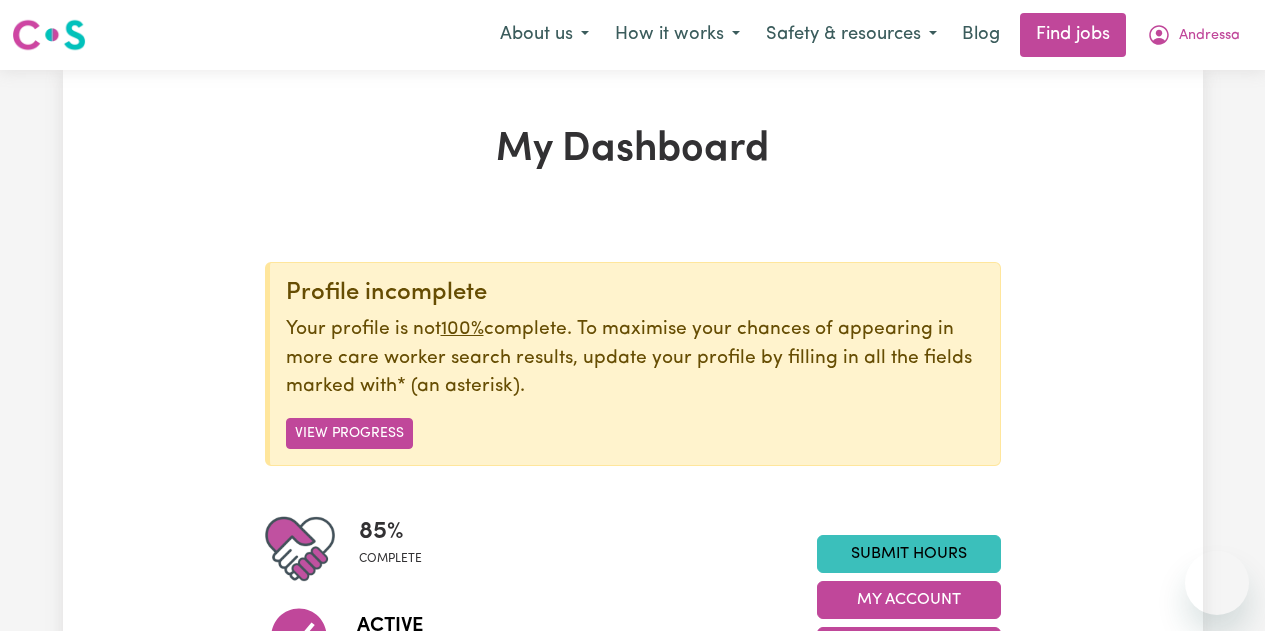 scroll, scrollTop: 0, scrollLeft: 0, axis: both 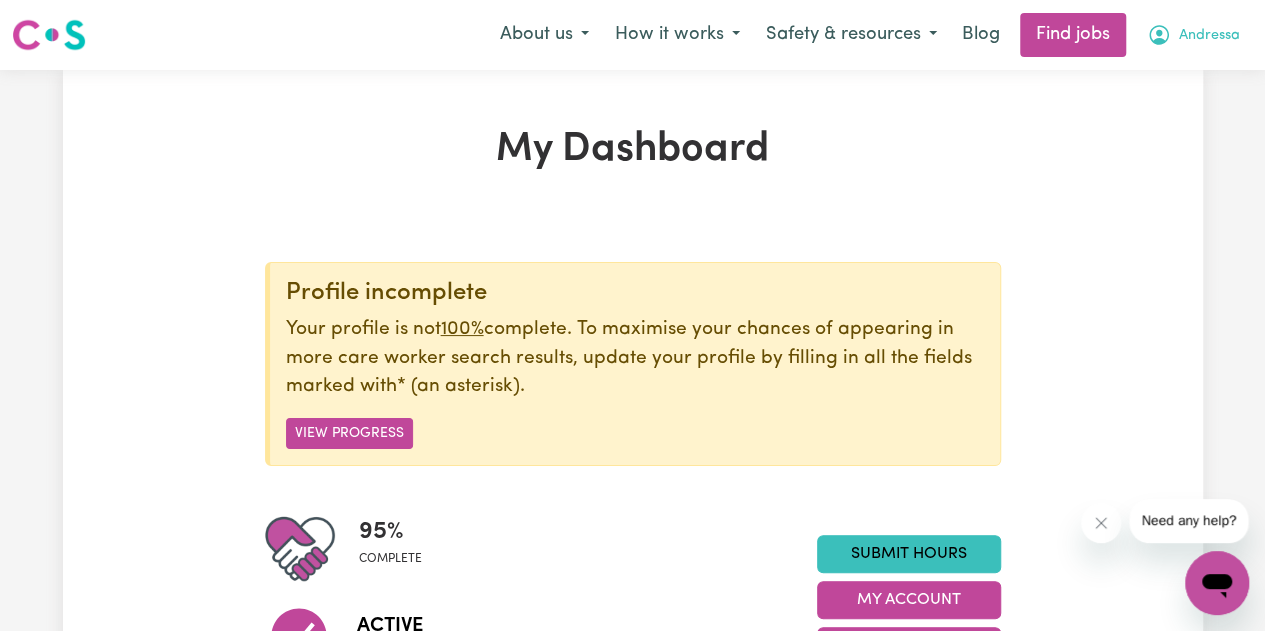 click on "Andressa" at bounding box center (1193, 35) 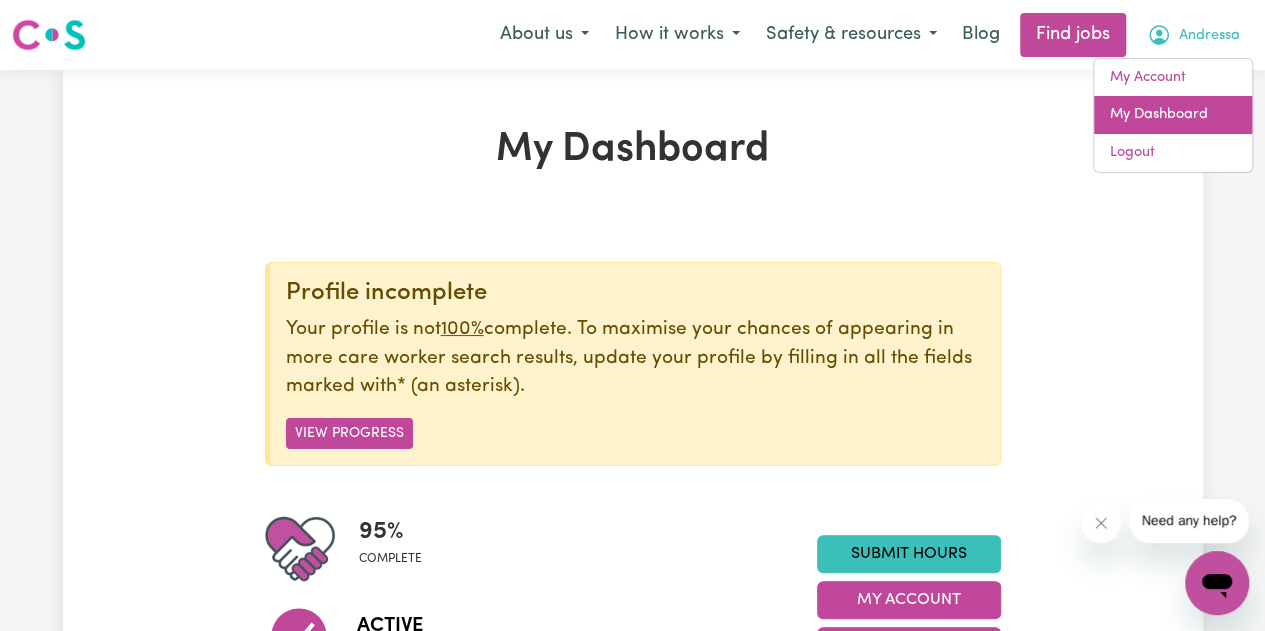 click on "My Dashboard" at bounding box center (1173, 115) 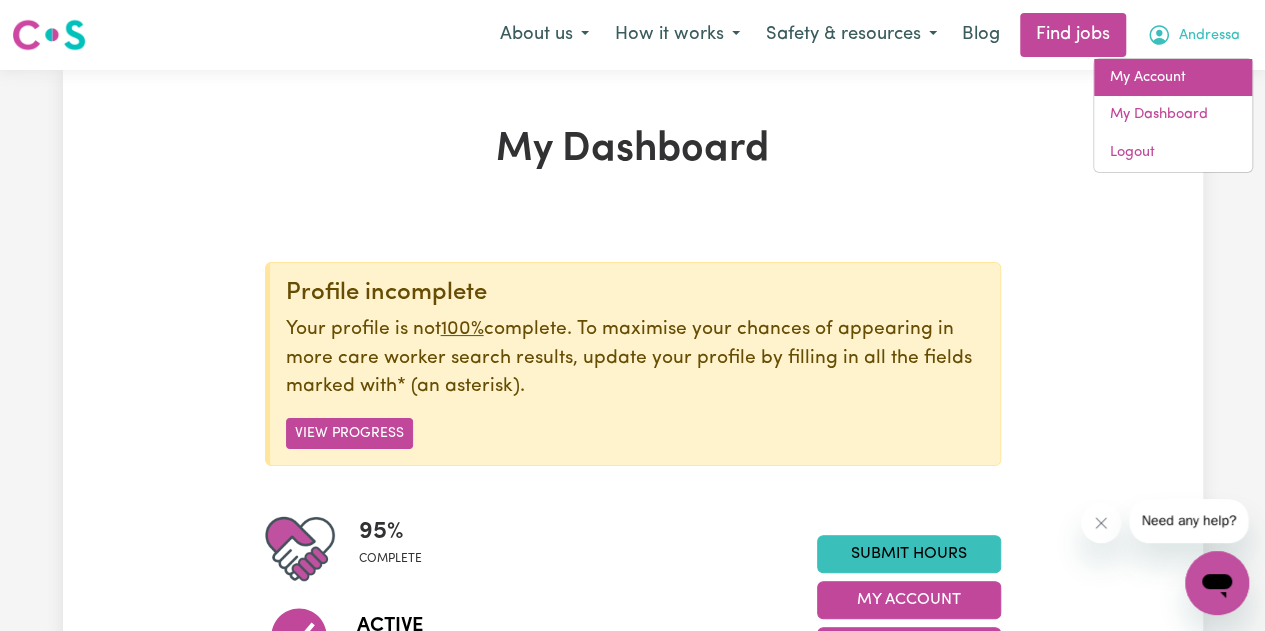 click on "My Account" at bounding box center (1173, 78) 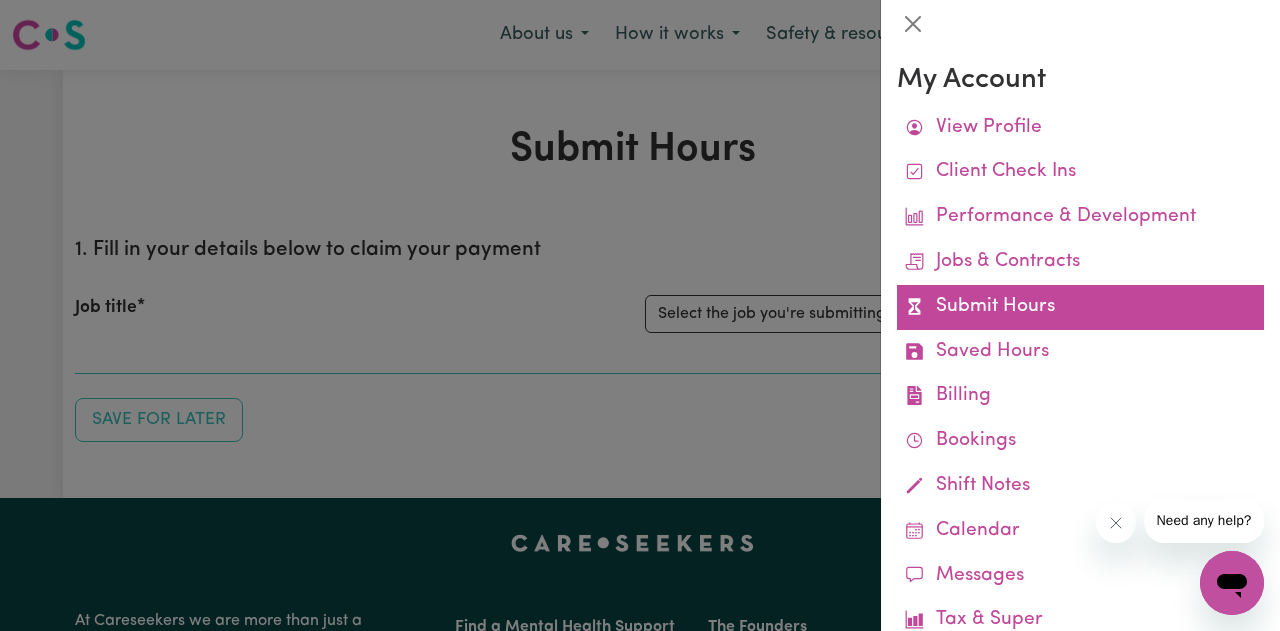 click on "Submit Hours" at bounding box center [1080, 307] 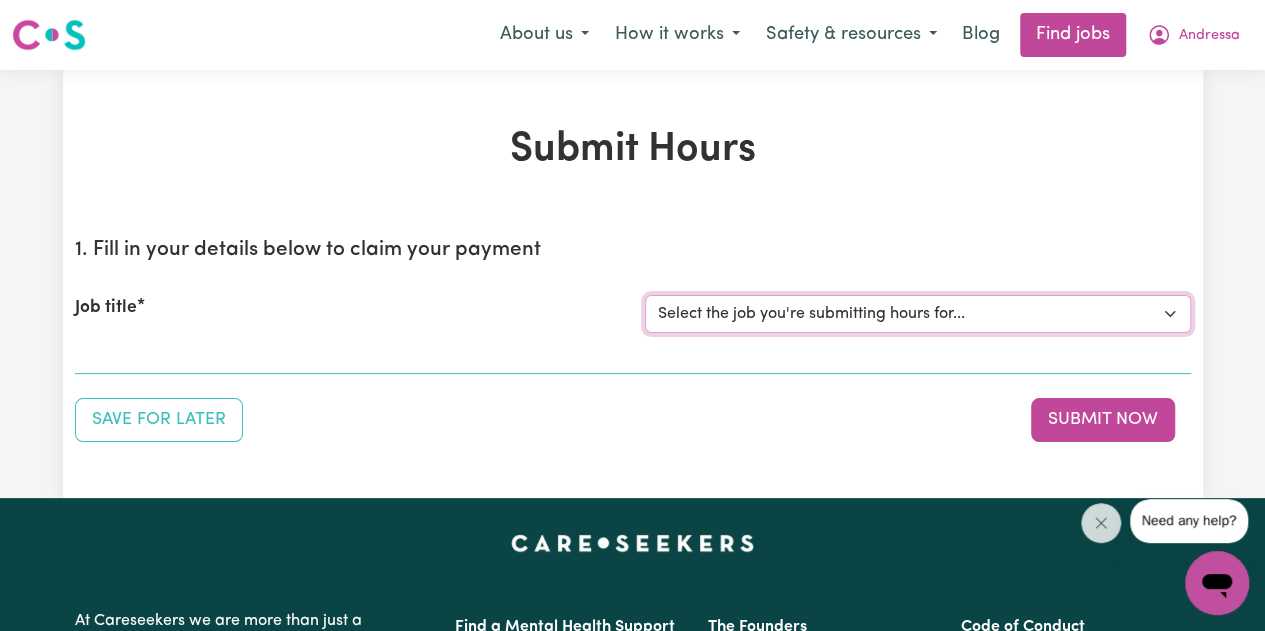 click on "Select the job you're submitting hours for... [Dawlat  Alexander ] Female Support Worker Needed ONE OFF On 29/05 And 30/05 In Milsons Point, NSW [Berice Chapman] Support Worker Needed In WOLLSTONECRAFT, NSW for  Domestic assistance, Domestic assistance (light duties only) [One&All Hub] Support Workers Needed For community centre In Rosebery, NSW 2018 [Dawn Dixon] Experienced aged care worker needed 18.2.25" at bounding box center (918, 314) 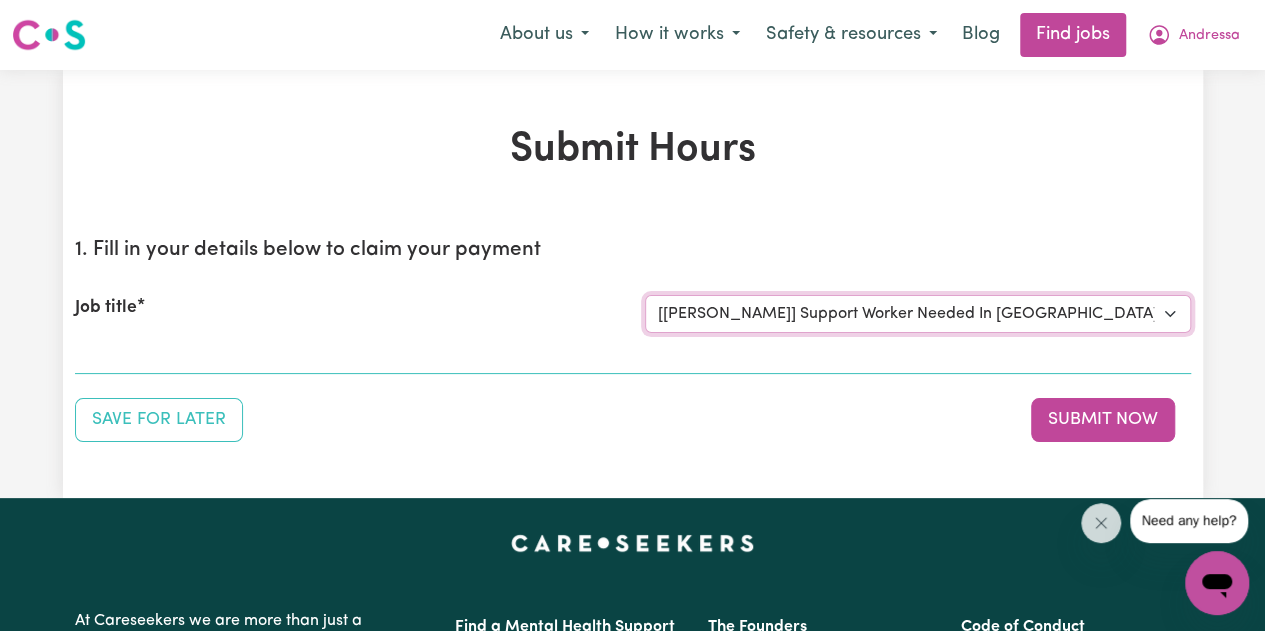 click on "Select the job you're submitting hours for... [Dawlat  Alexander ] Female Support Worker Needed ONE OFF On 29/05 And 30/05 In Milsons Point, NSW [Berice Chapman] Support Worker Needed In WOLLSTONECRAFT, NSW for  Domestic assistance, Domestic assistance (light duties only) [One&All Hub] Support Workers Needed For community centre In Rosebery, NSW 2018 [Dawn Dixon] Experienced aged care worker needed 18.2.25" at bounding box center (918, 314) 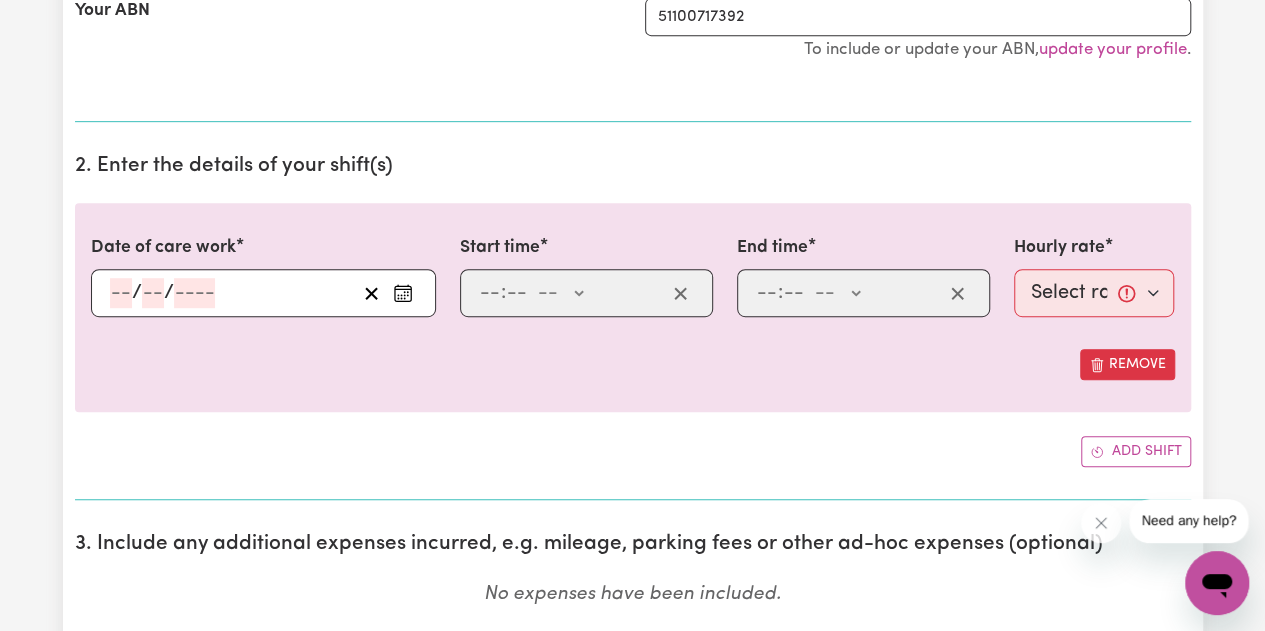 scroll, scrollTop: 480, scrollLeft: 0, axis: vertical 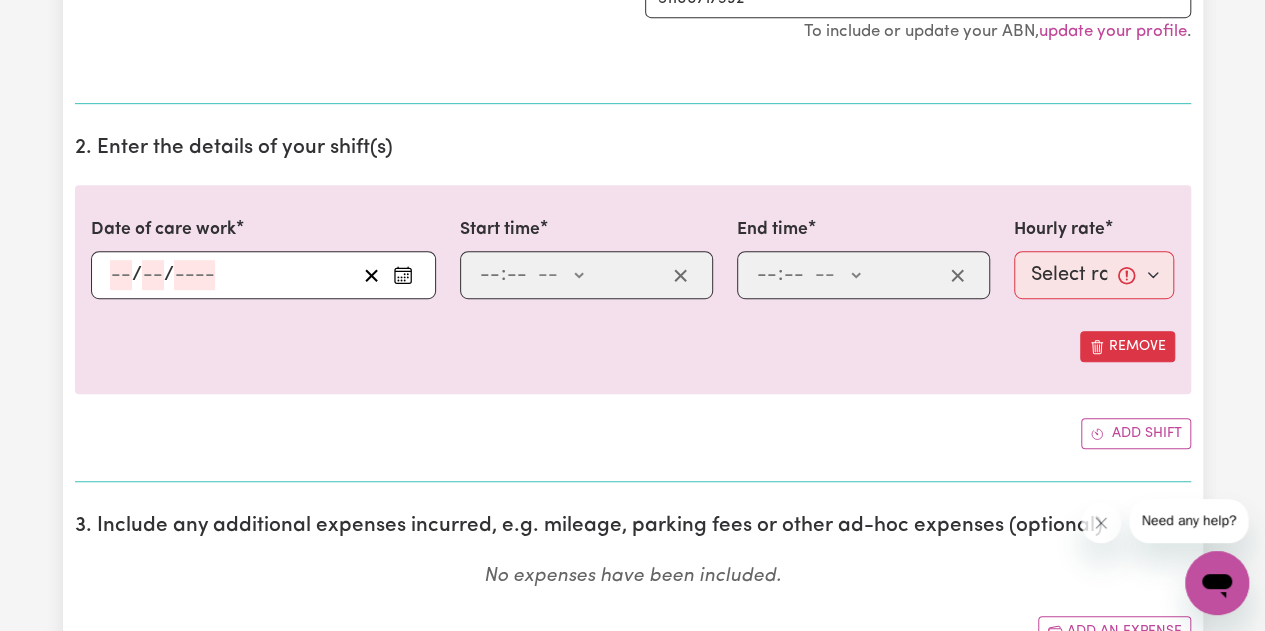 click 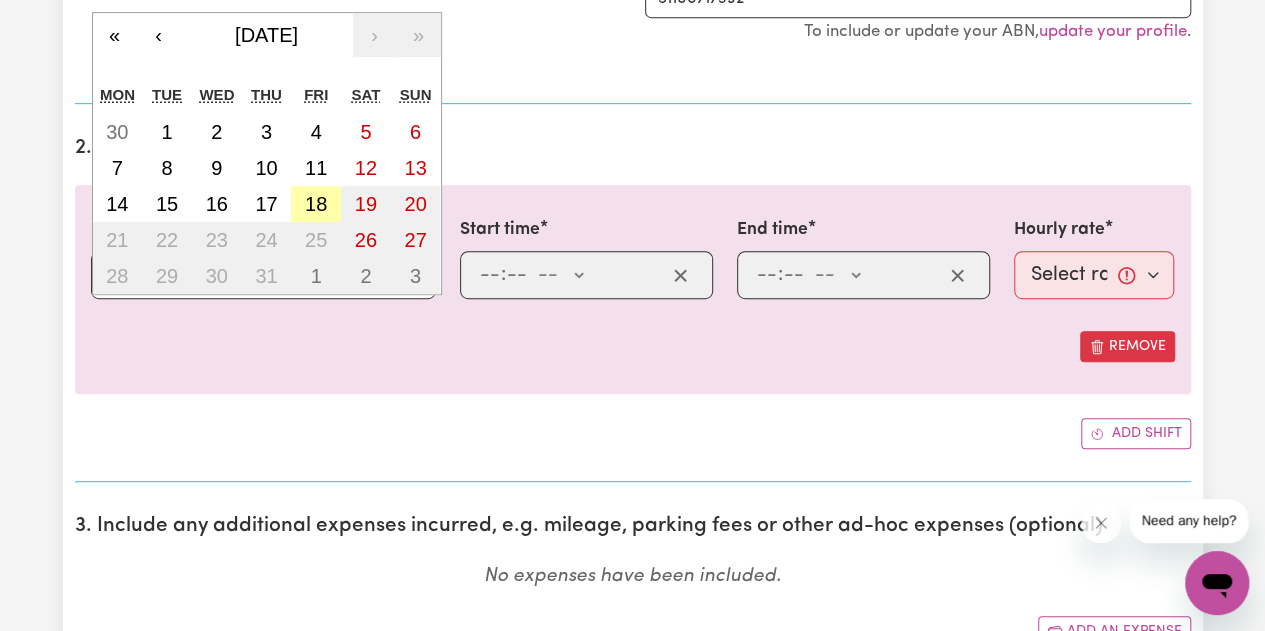 click on "18" at bounding box center (316, 204) 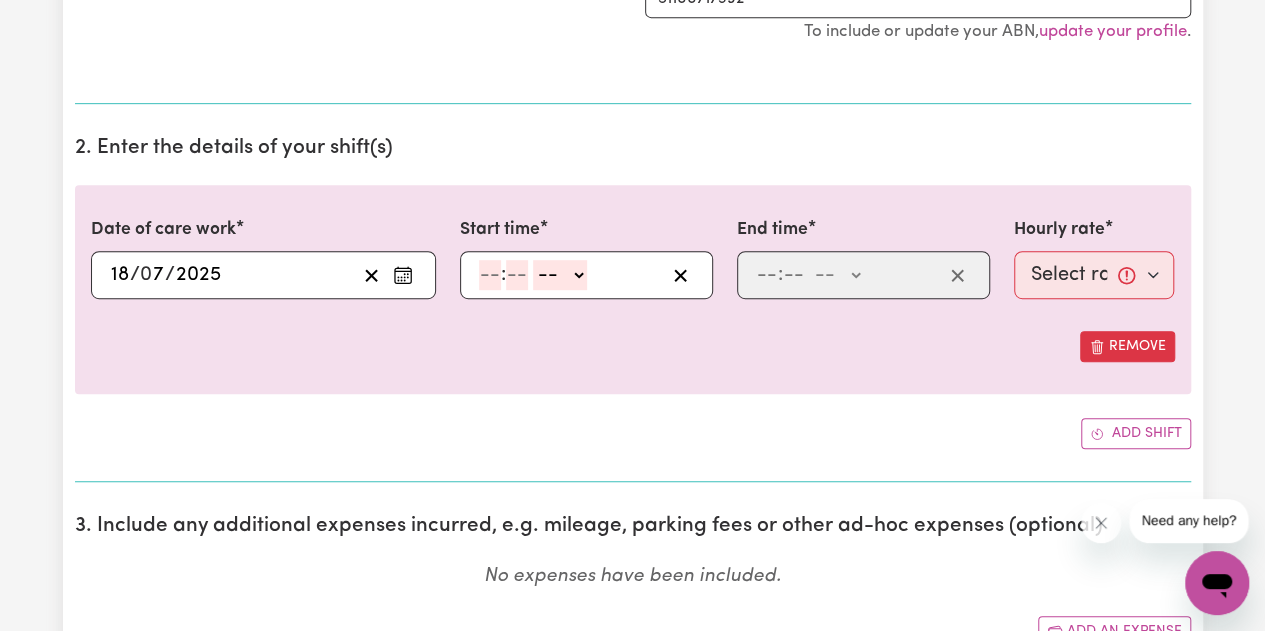 click 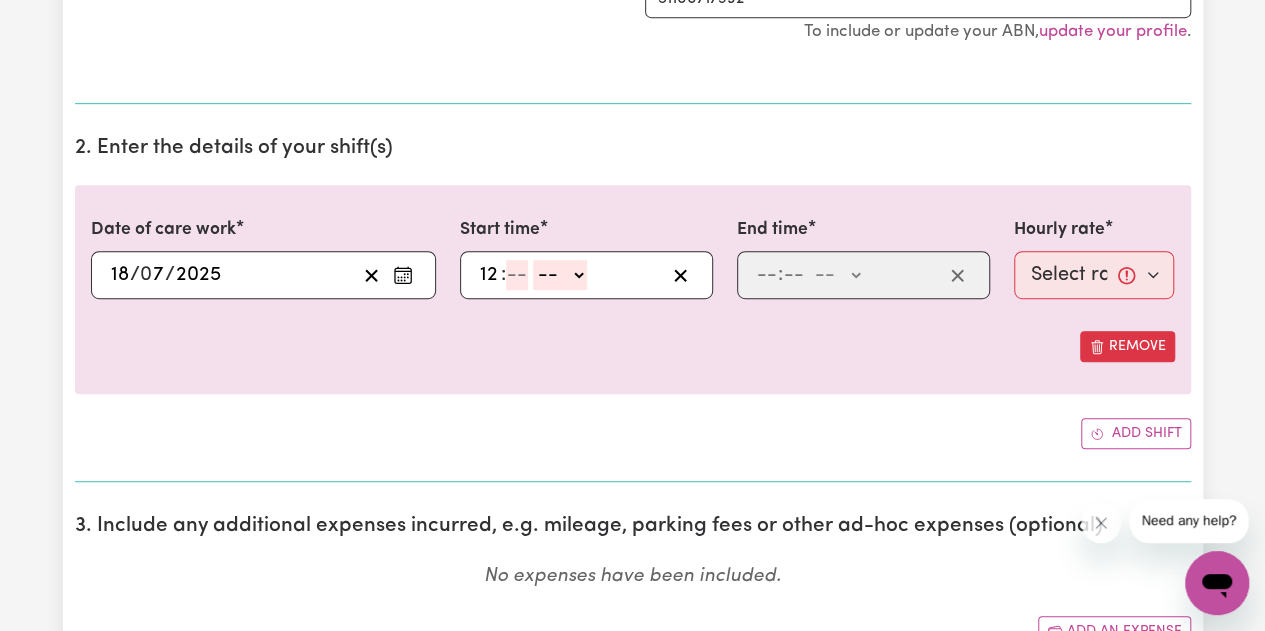 type on "12" 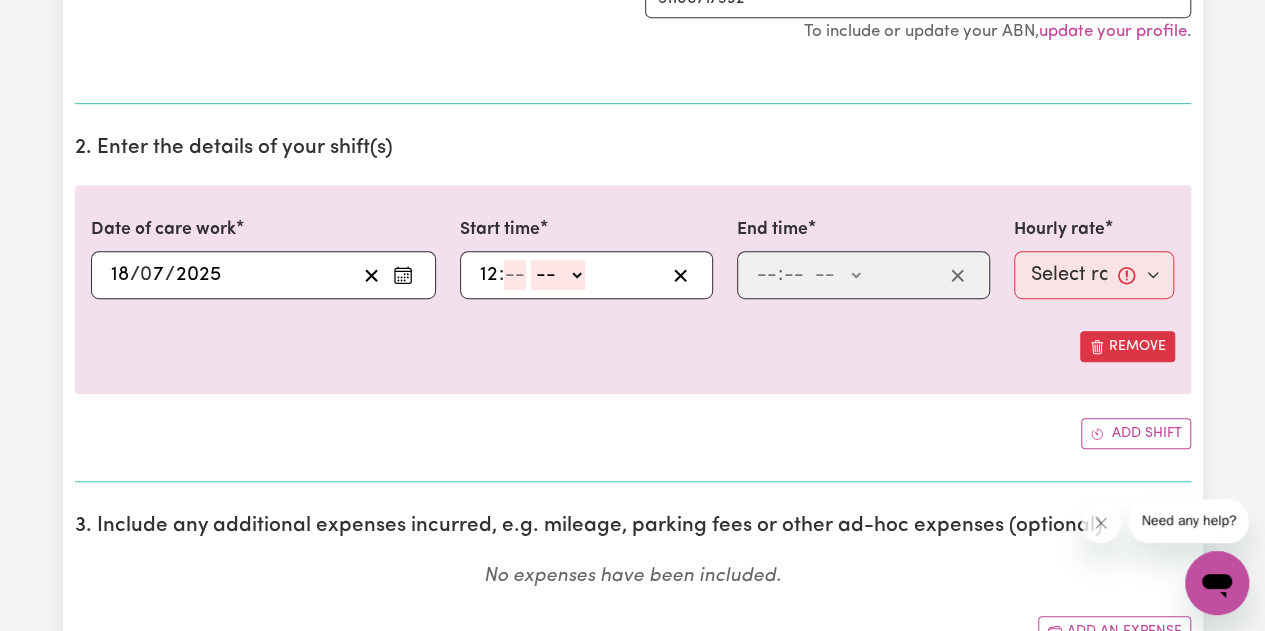 click on "12" 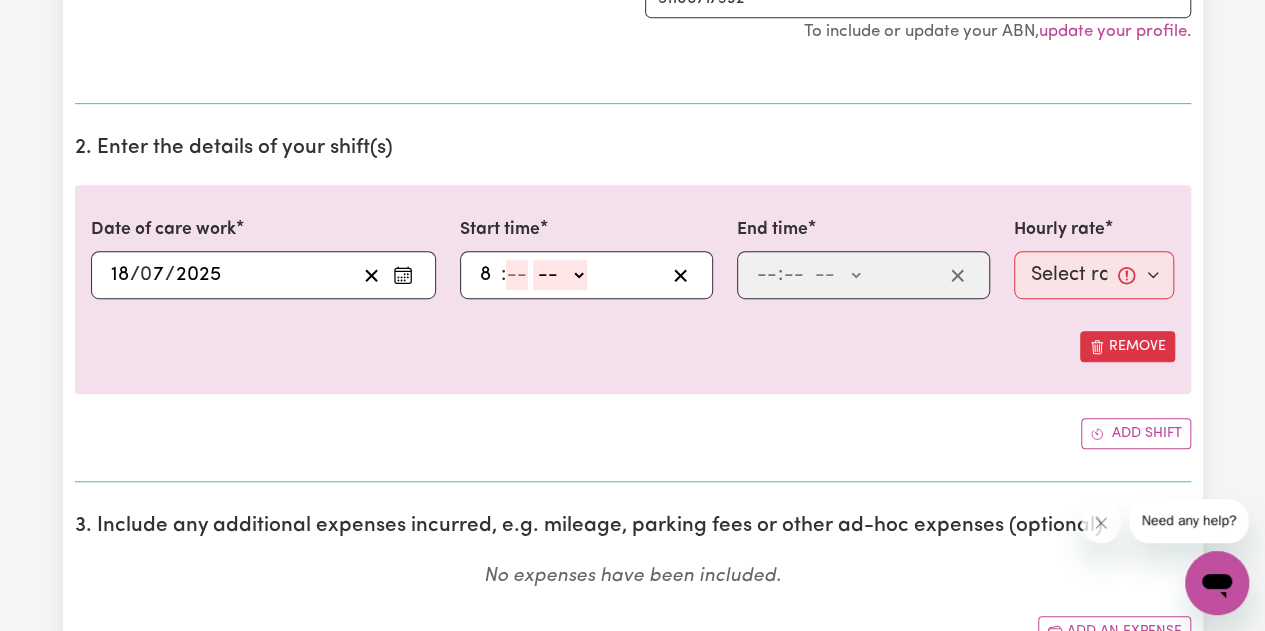 type on "8" 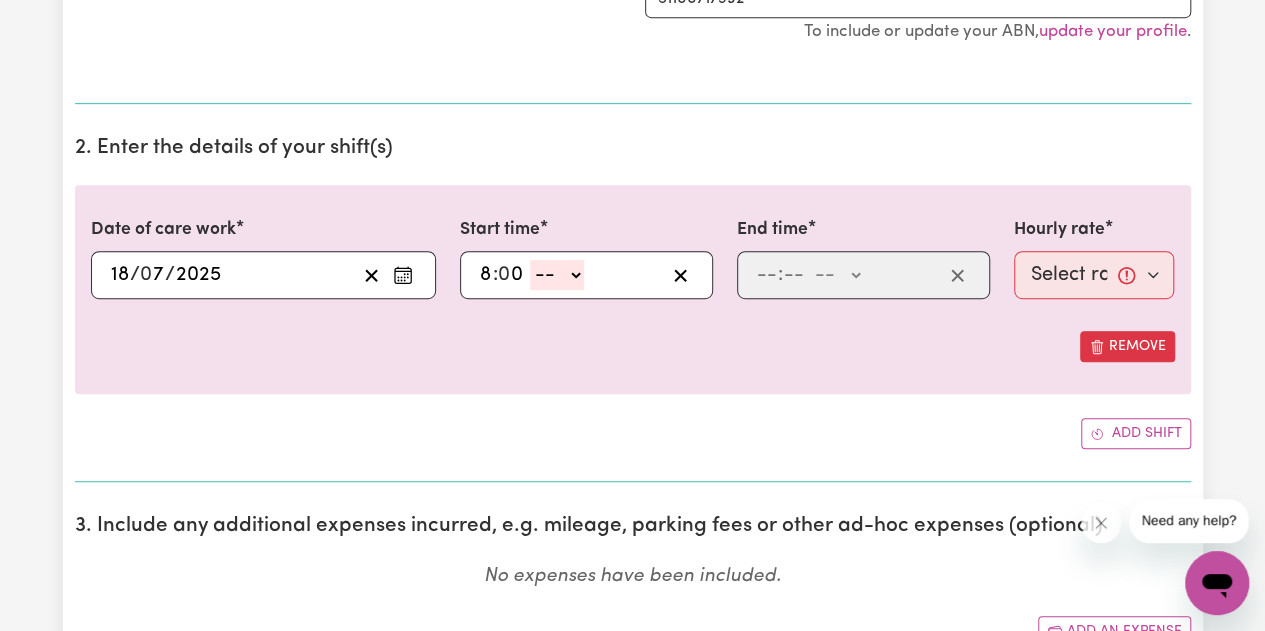 type on "0" 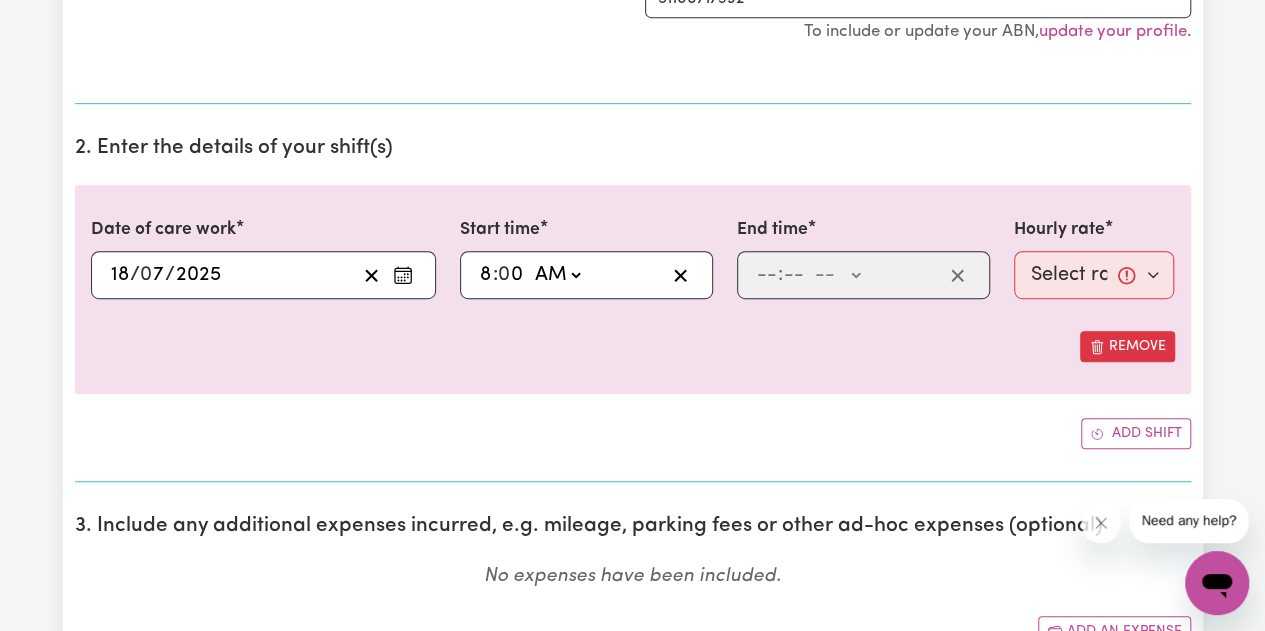 click on "-- AM PM" 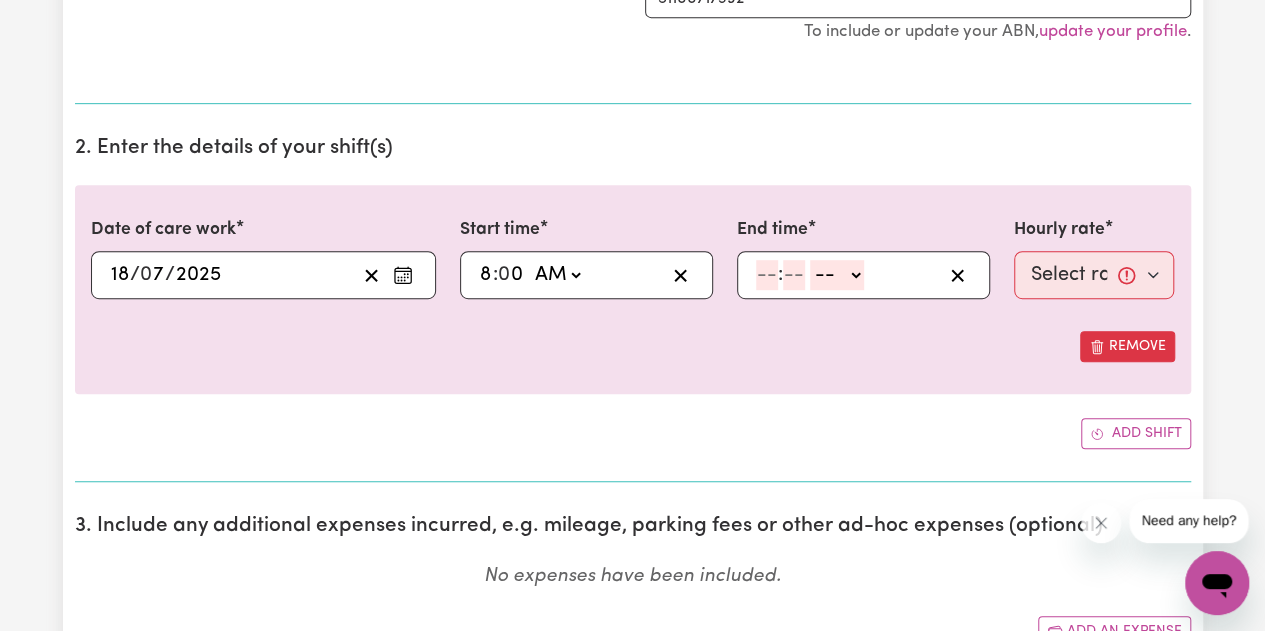 click on ":   -- AM PM" at bounding box center [863, 275] 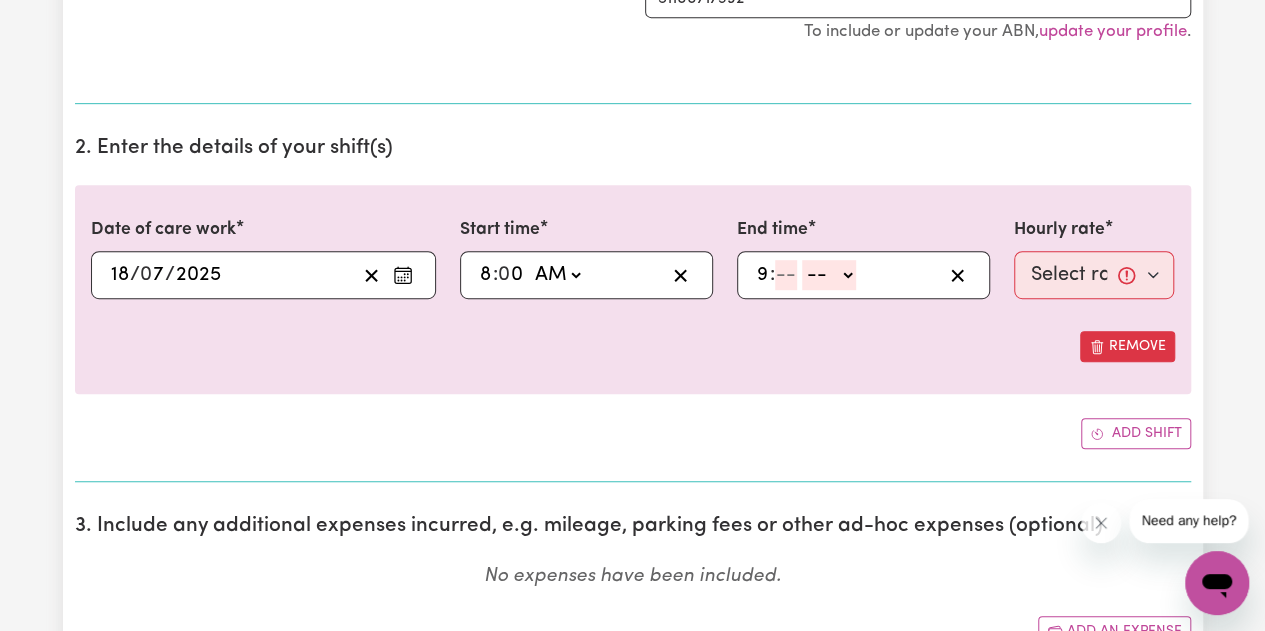 type on "9" 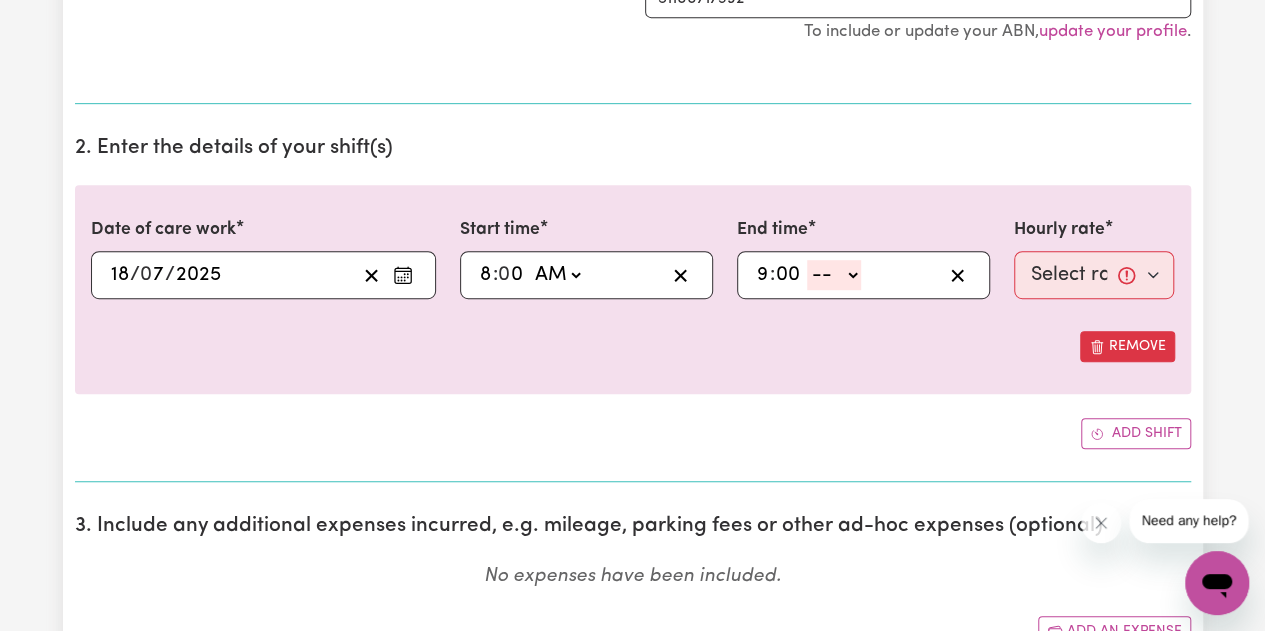 type on "00" 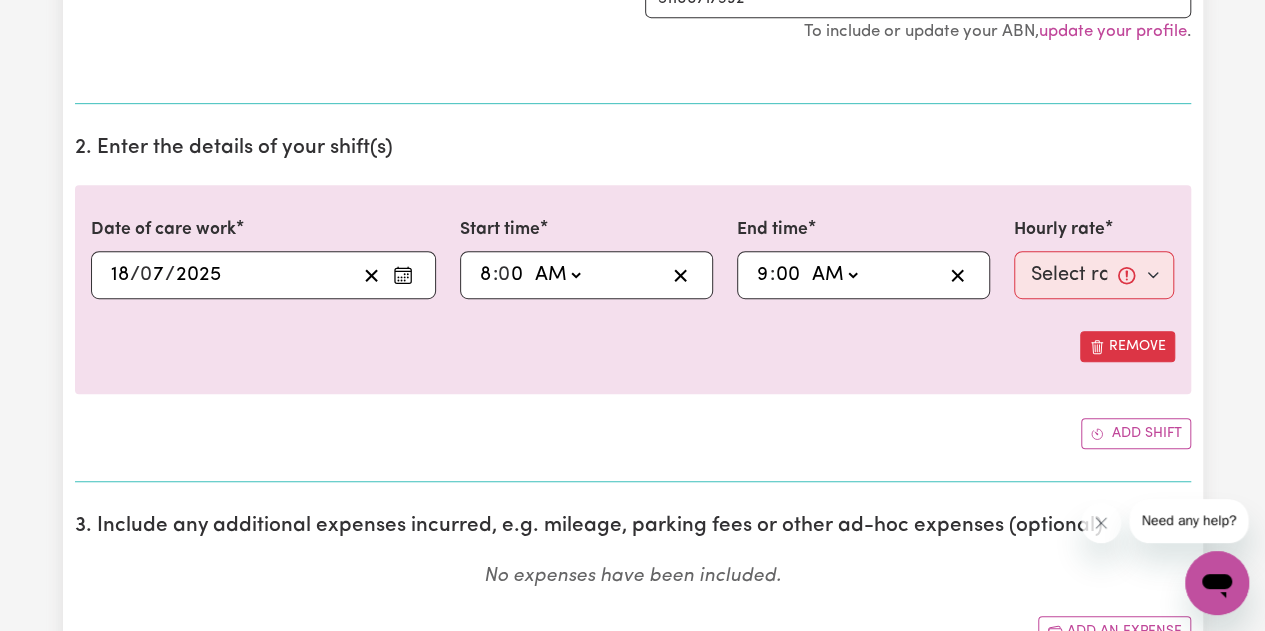 click on "-- AM PM" 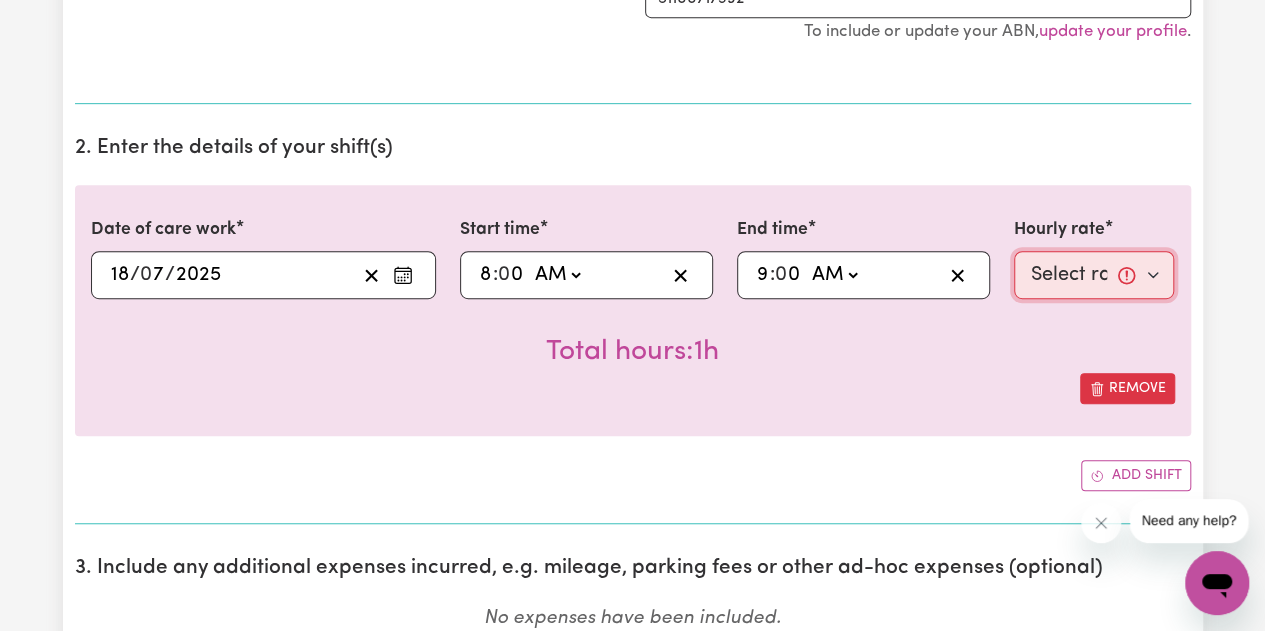 click on "Select rate... $50.00 (Weekday)" at bounding box center [1094, 275] 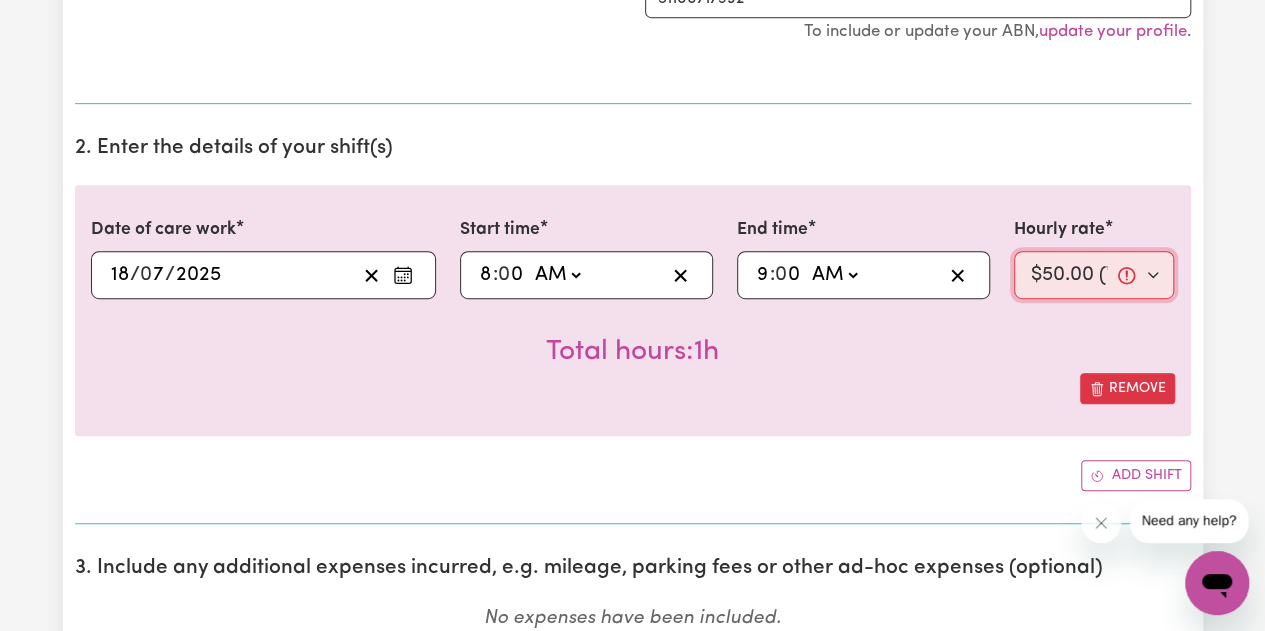 click on "Select rate... $50.00 (Weekday)" at bounding box center (1094, 275) 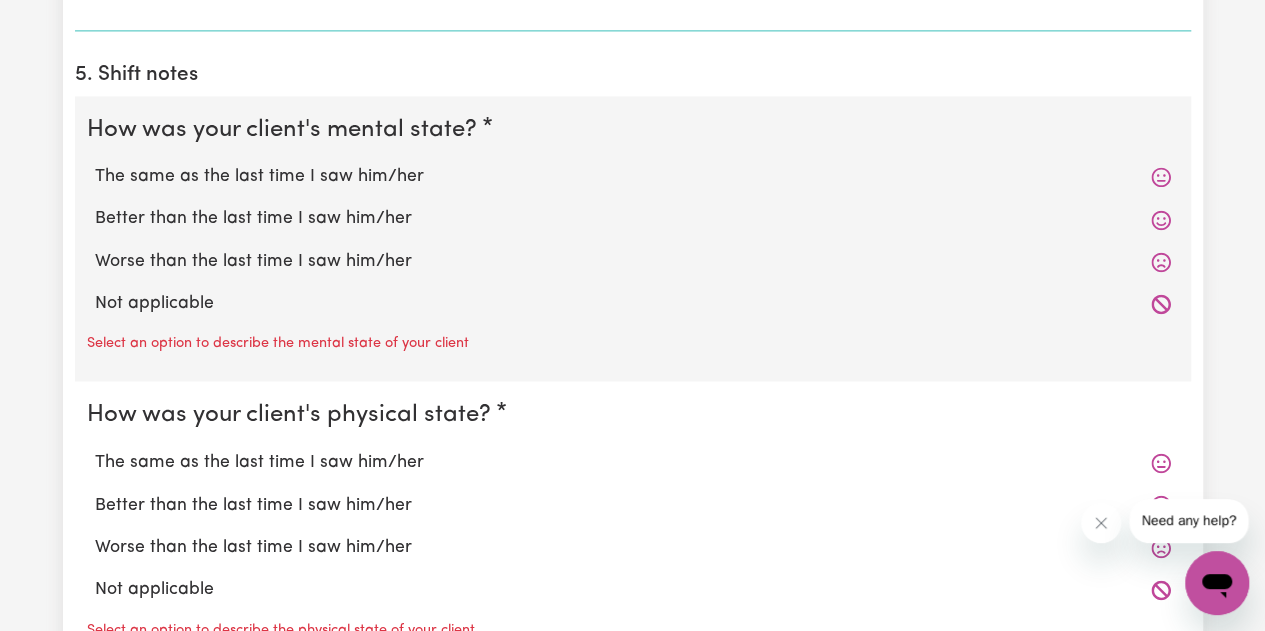 scroll, scrollTop: 1447, scrollLeft: 0, axis: vertical 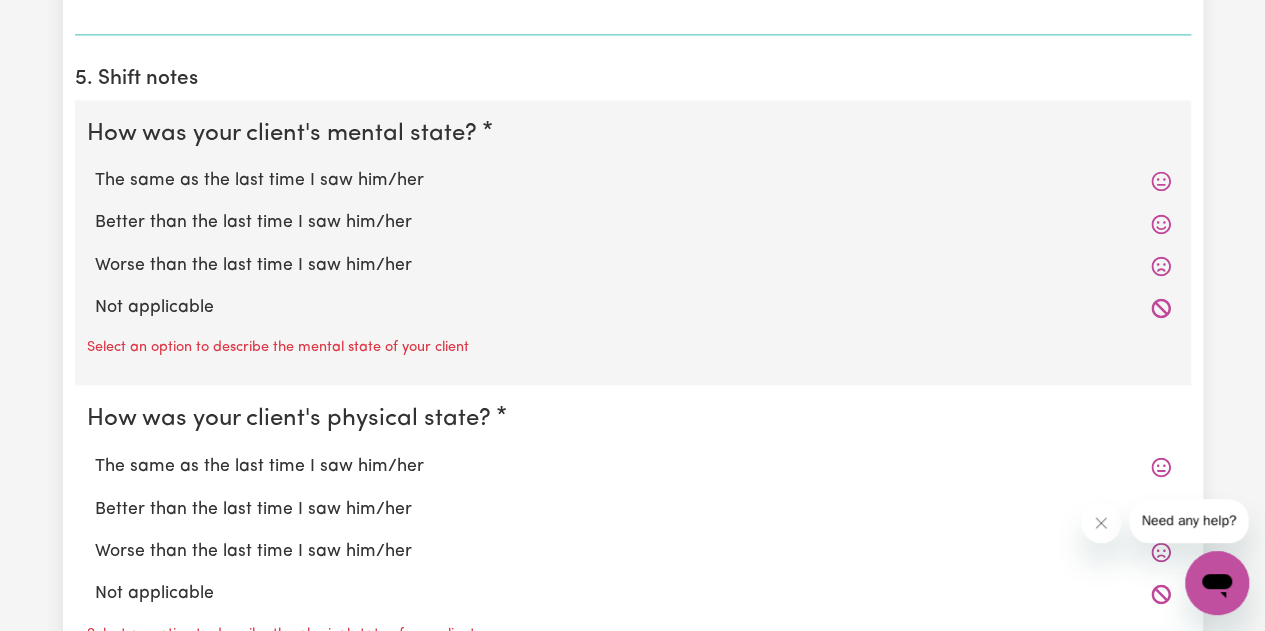 click 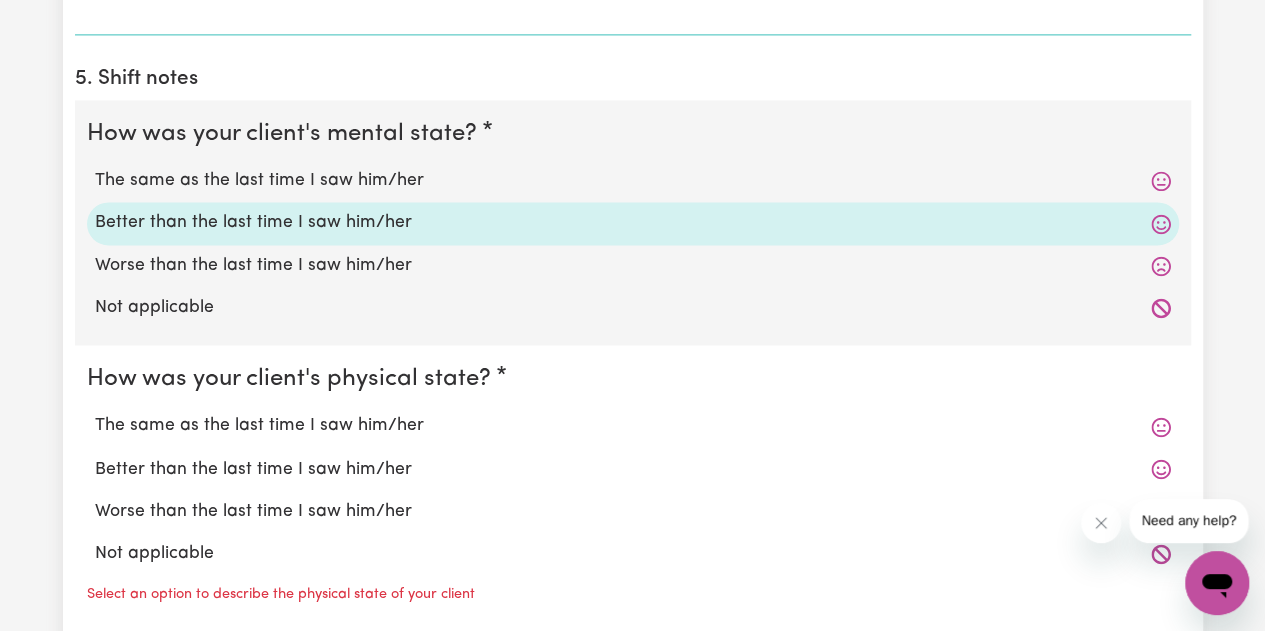 click on "Better than the last time I saw him/her" at bounding box center [633, 469] 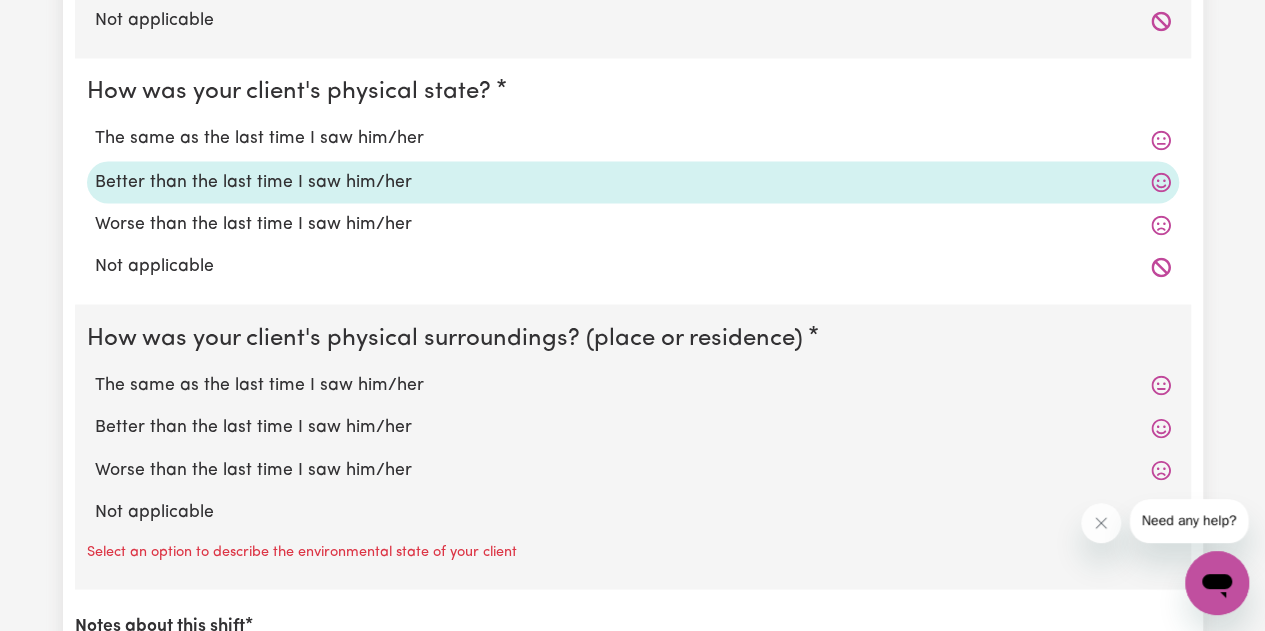 scroll, scrollTop: 1742, scrollLeft: 0, axis: vertical 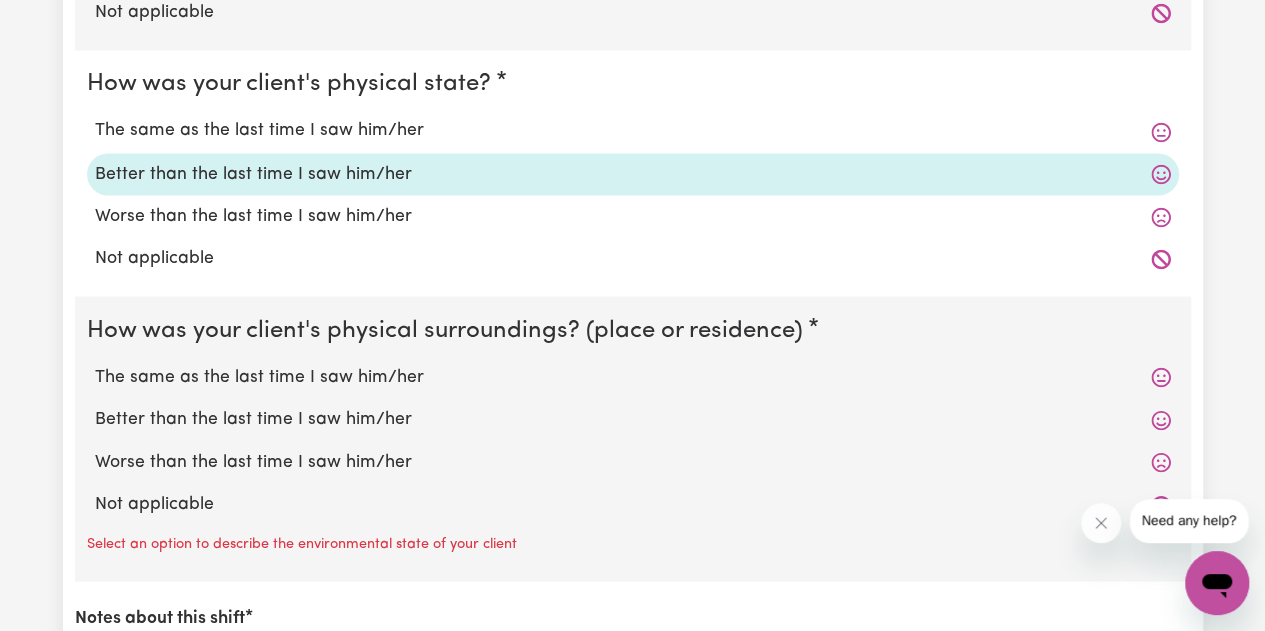click on "Better than the last time I saw him/her" at bounding box center [633, 419] 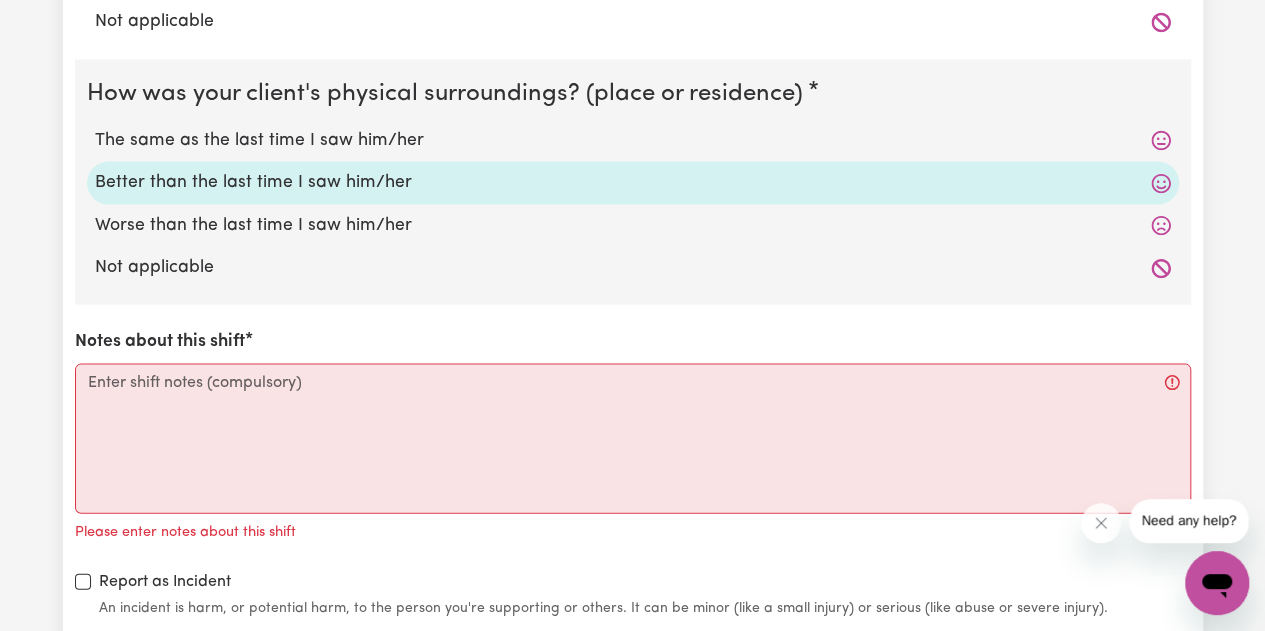 scroll, scrollTop: 1985, scrollLeft: 0, axis: vertical 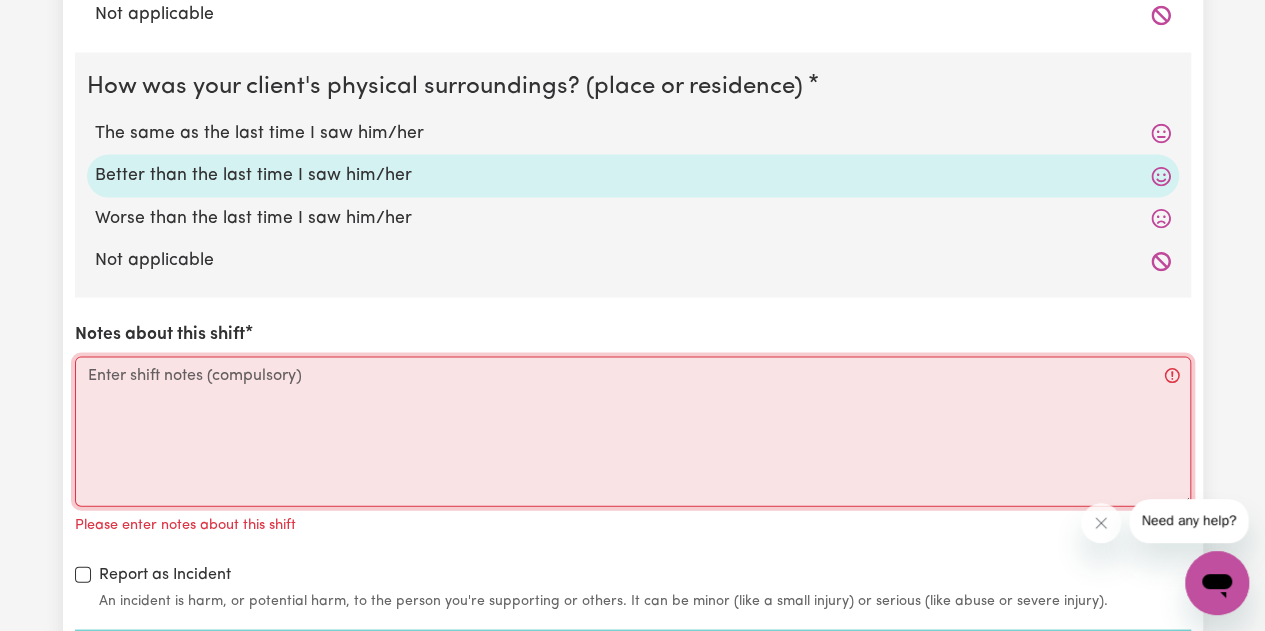 click on "Notes about this shift" at bounding box center (633, 432) 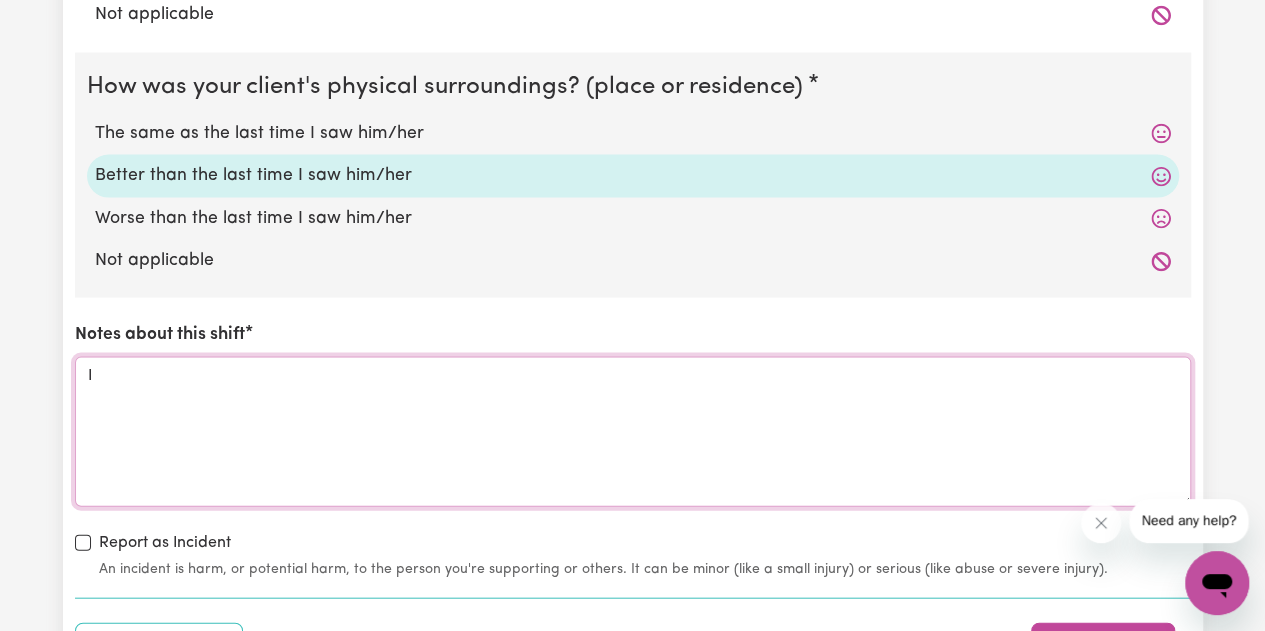 type on "I" 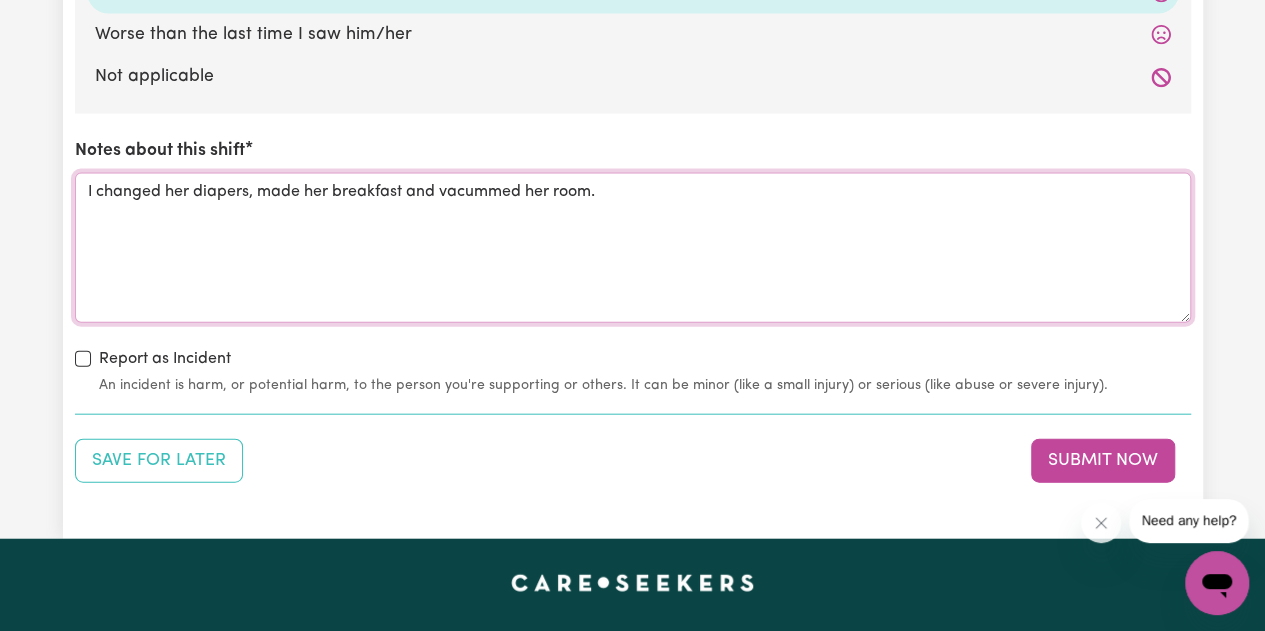 scroll, scrollTop: 2170, scrollLeft: 0, axis: vertical 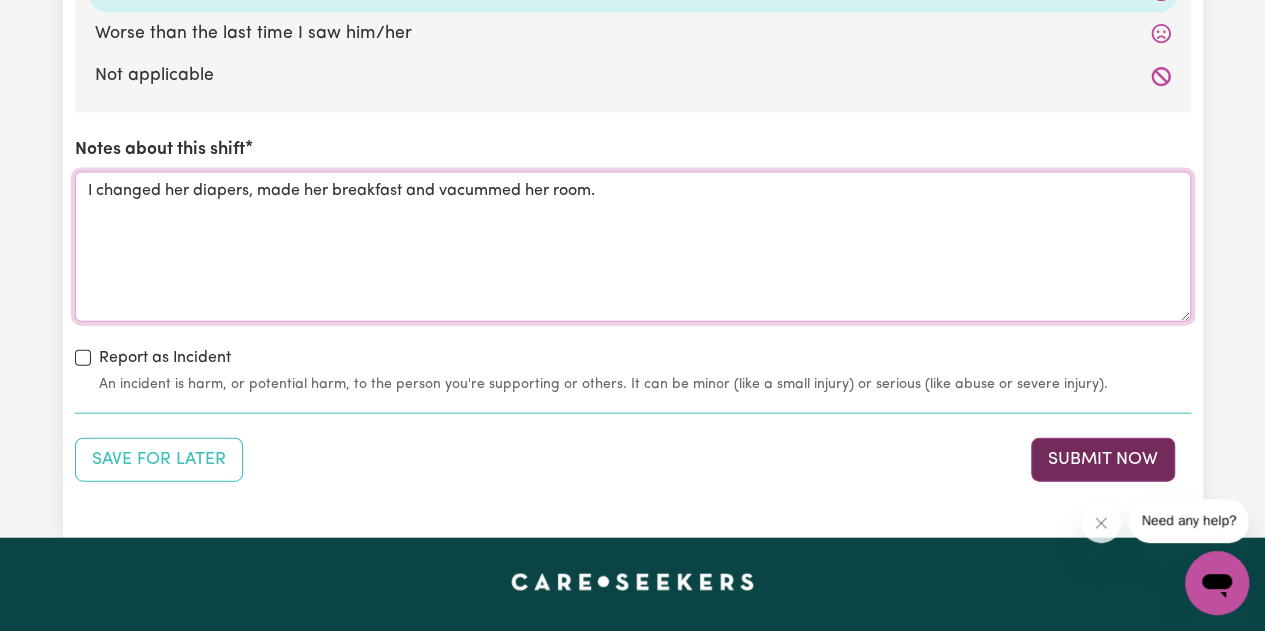 type on "I changed her diapers, made her breakfast and vacummed her room." 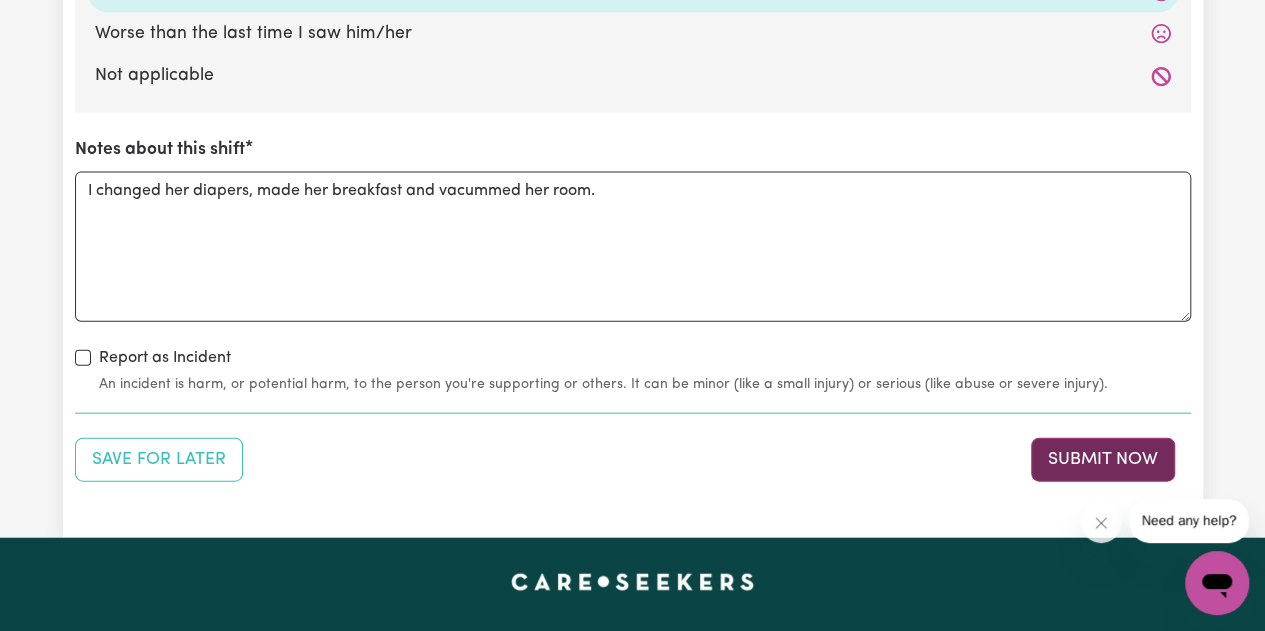 click on "Submit Now" at bounding box center [1103, 460] 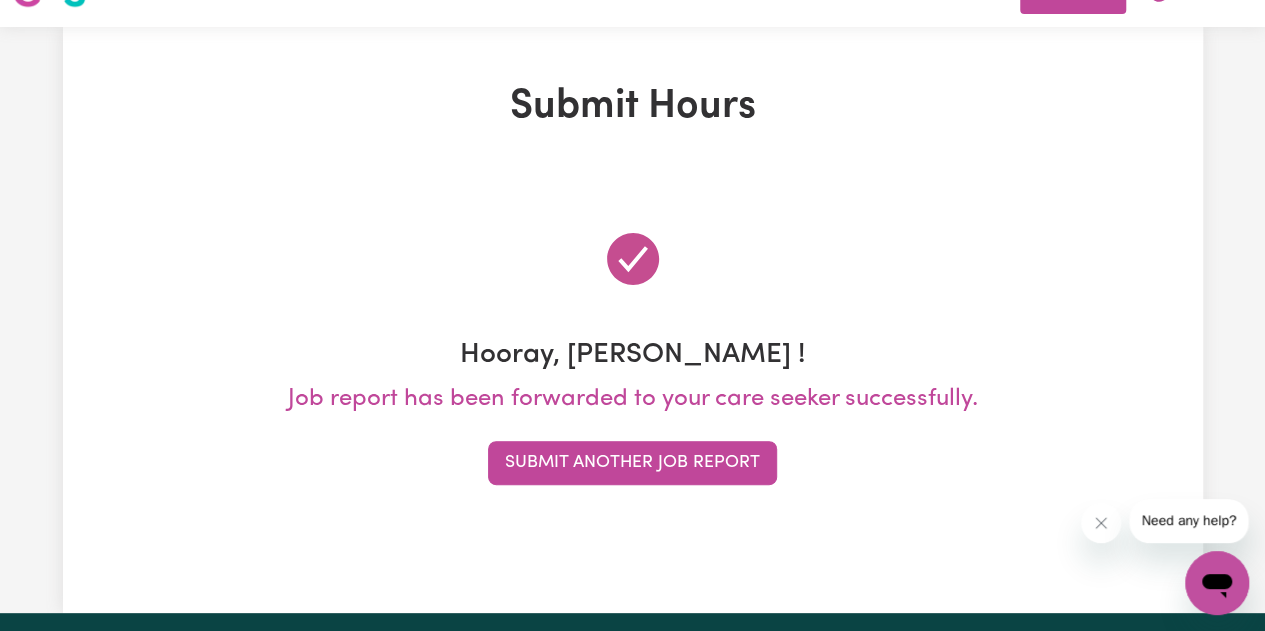 scroll, scrollTop: 0, scrollLeft: 0, axis: both 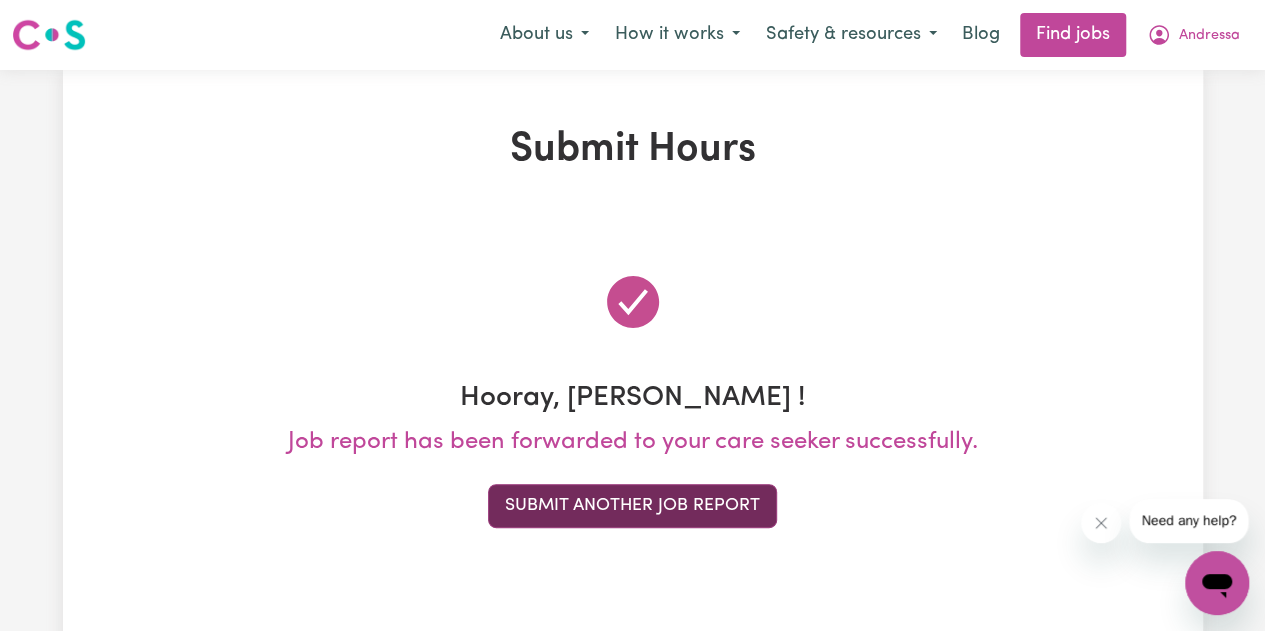 click on "Submit Another Job Report" at bounding box center (632, 506) 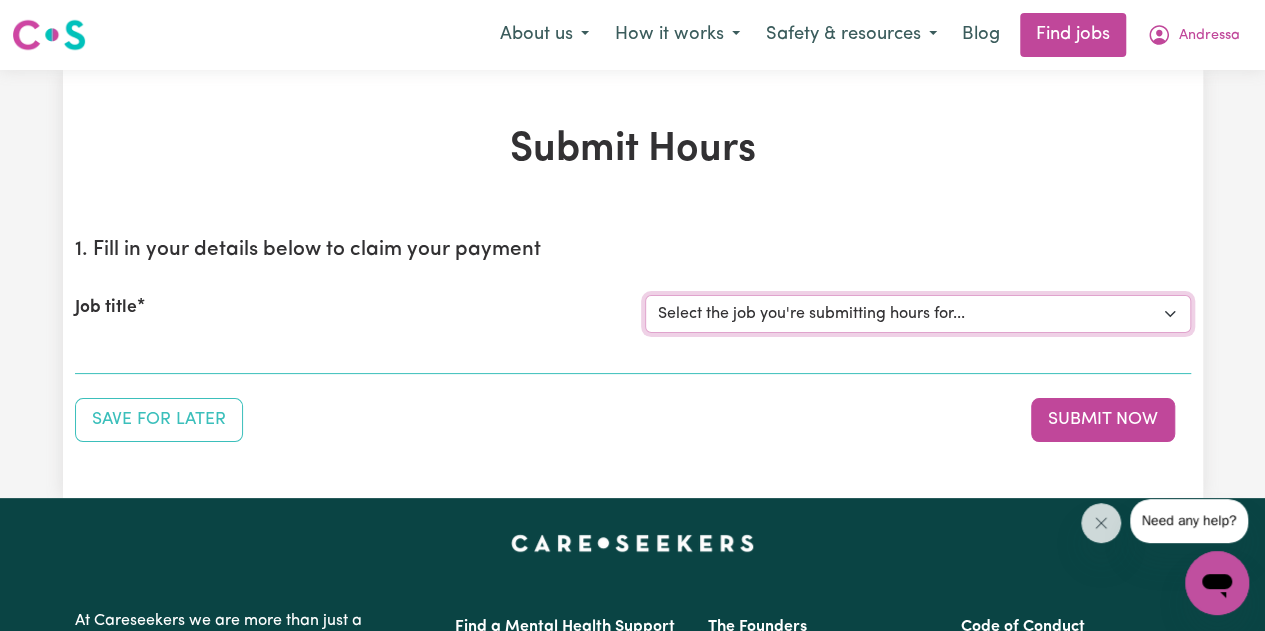 click on "Select the job you're submitting hours for... [Dawlat  Alexander ] Female Support Worker Needed ONE OFF On 29/05 And 30/05 In Milsons Point, NSW [Berice Chapman] Support Worker Needed In WOLLSTONECRAFT, NSW for  Domestic assistance, Domestic assistance (light duties only) [One&All Hub] Support Workers Needed For community centre In Rosebery, NSW 2018 [Dawn Dixon] Experienced aged care worker needed 18.2.25" at bounding box center [918, 314] 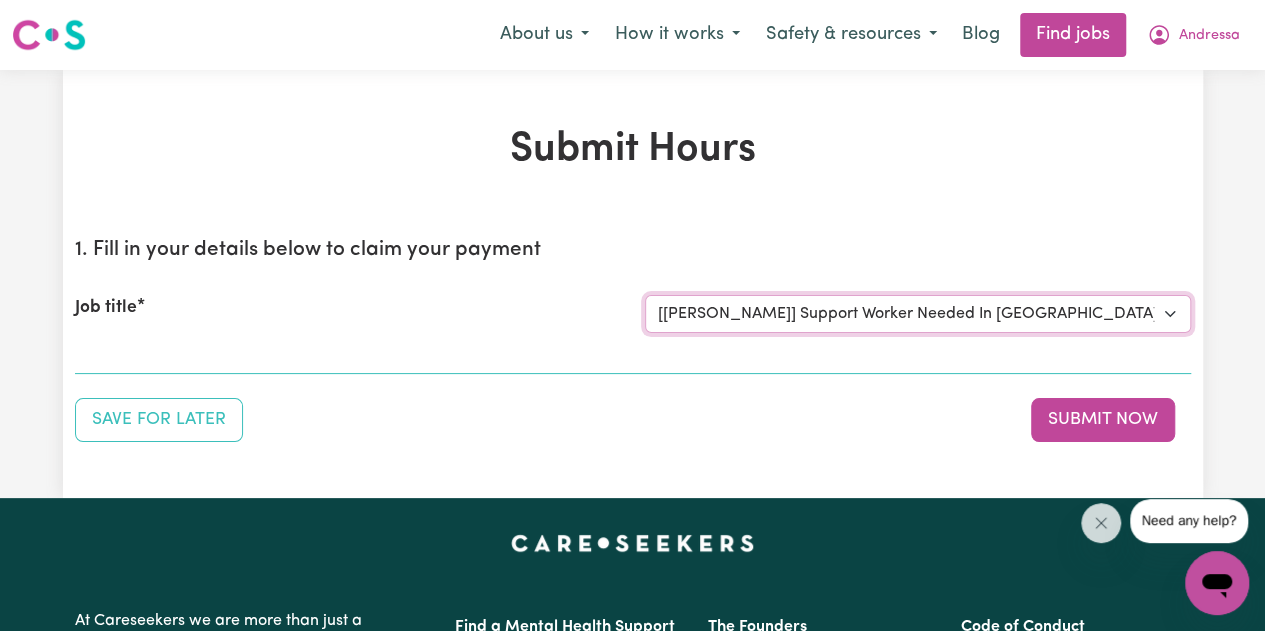 click on "Select the job you're submitting hours for... [Dawlat  Alexander ] Female Support Worker Needed ONE OFF On 29/05 And 30/05 In Milsons Point, NSW [Berice Chapman] Support Worker Needed In WOLLSTONECRAFT, NSW for  Domestic assistance, Domestic assistance (light duties only) [One&All Hub] Support Workers Needed For community centre In Rosebery, NSW 2018 [Dawn Dixon] Experienced aged care worker needed 18.2.25" at bounding box center [918, 314] 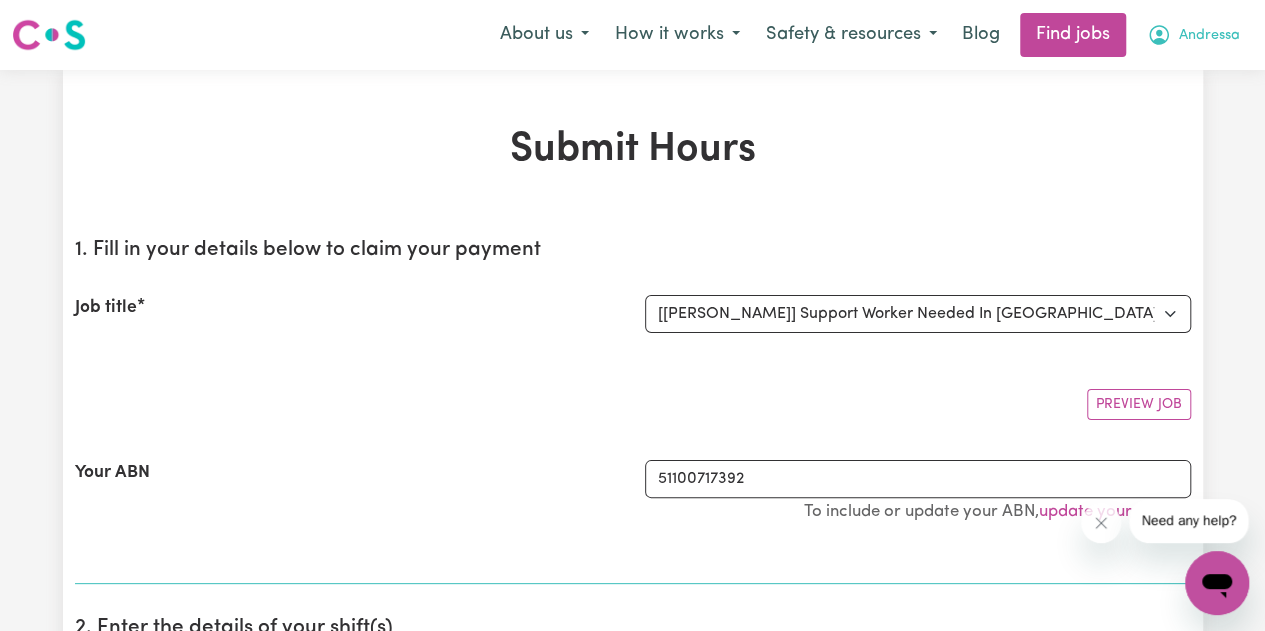 click on "Andressa" at bounding box center [1209, 36] 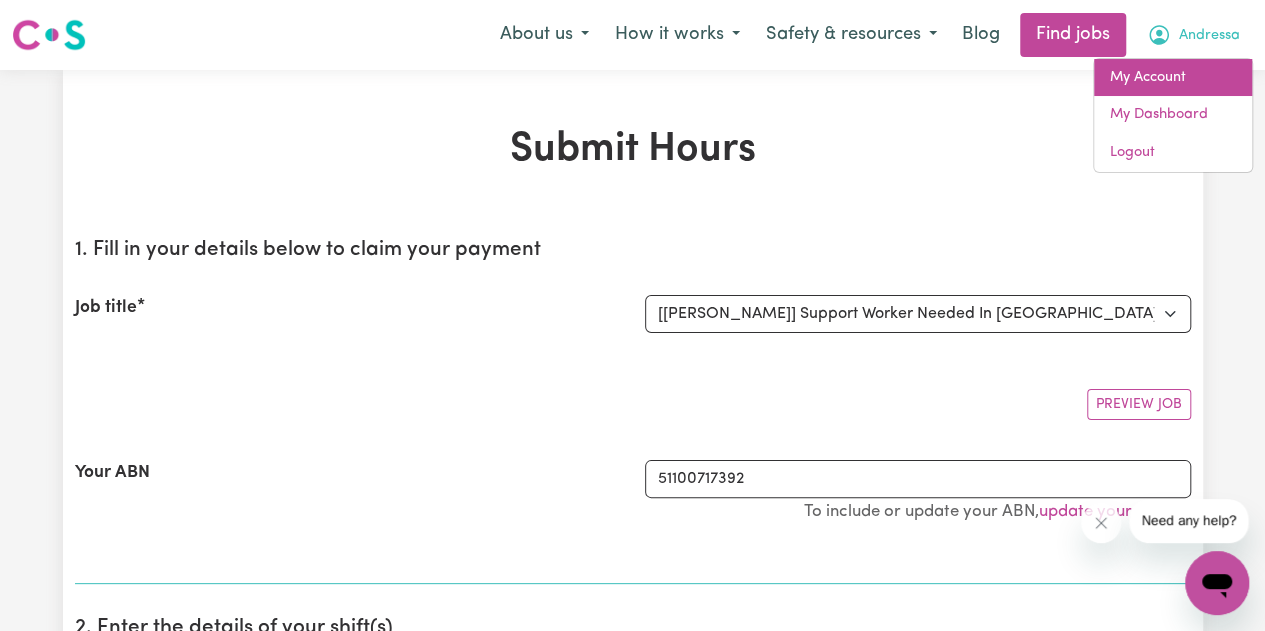 click on "My Account" at bounding box center (1173, 78) 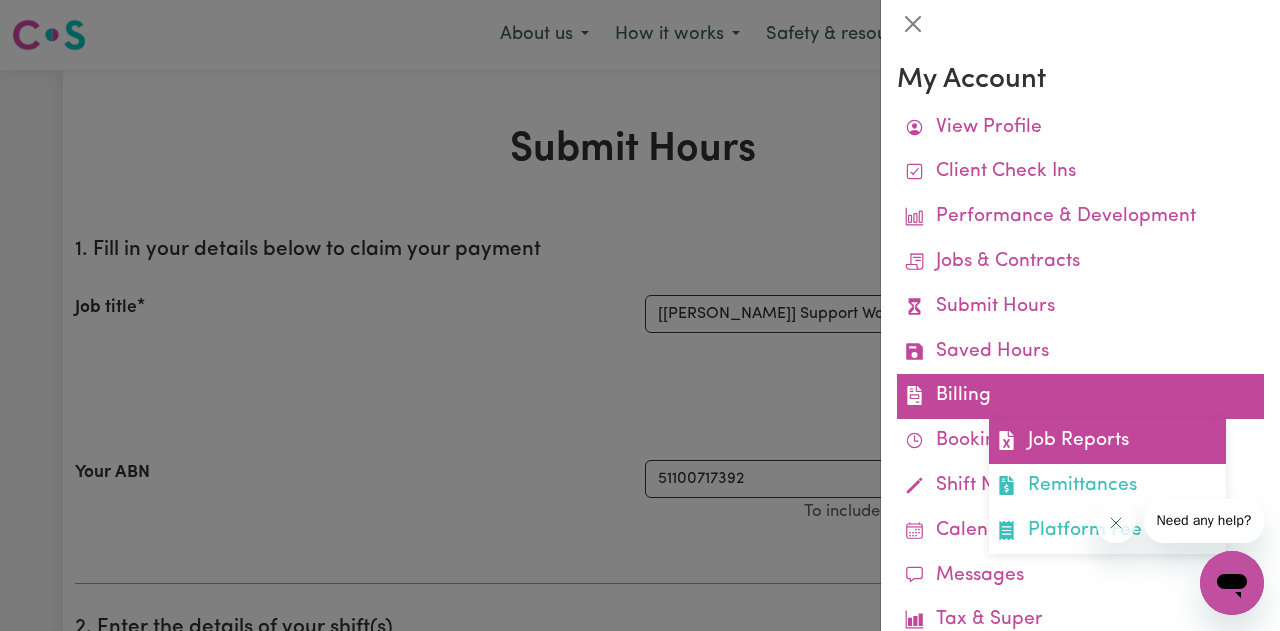 click on "Job Reports" at bounding box center (1107, 441) 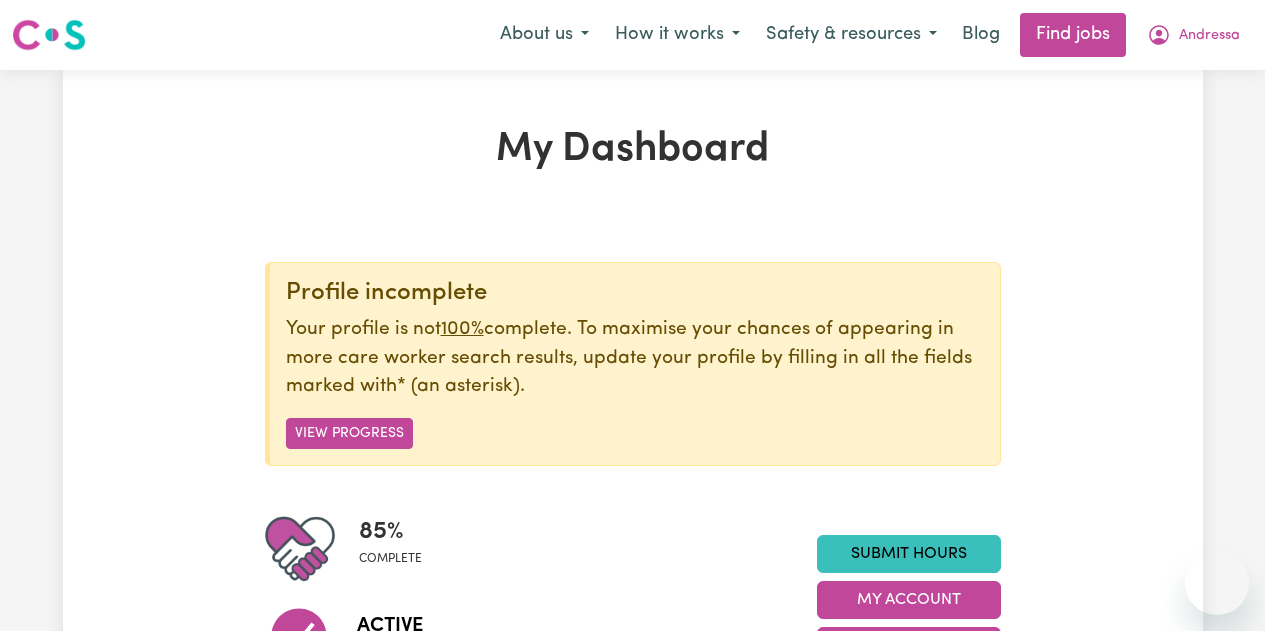 scroll, scrollTop: 0, scrollLeft: 0, axis: both 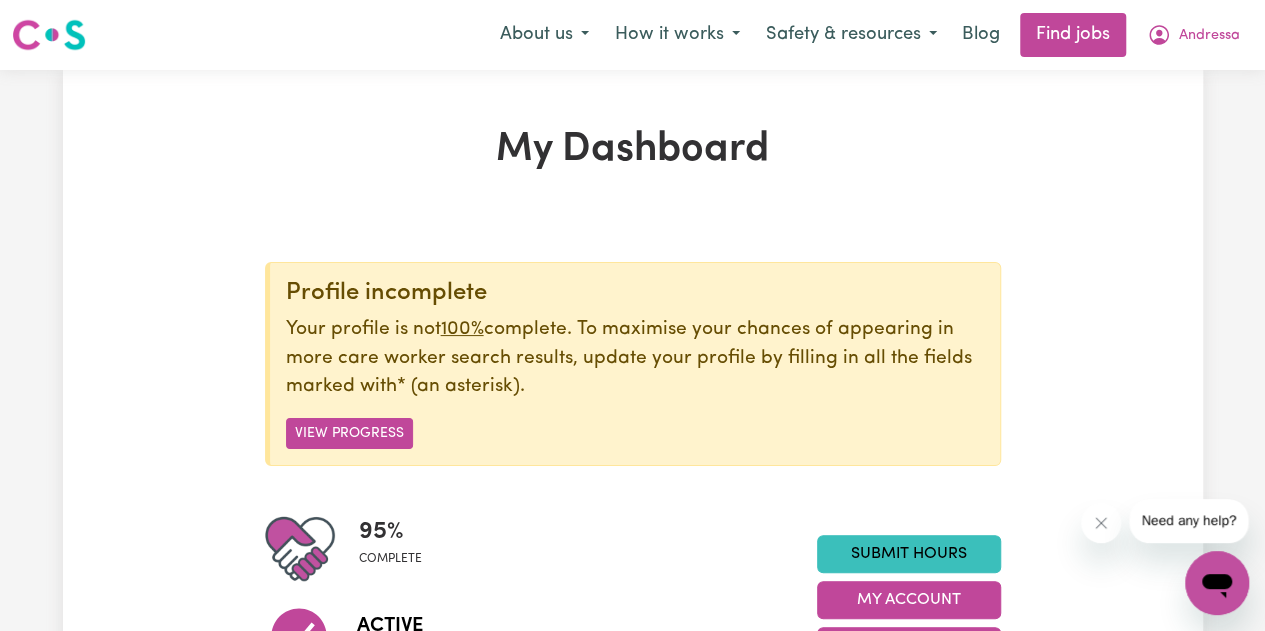 click on "Menu About us How it works Safety & resources Blog Find jobs [PERSON_NAME]" at bounding box center (632, 35) 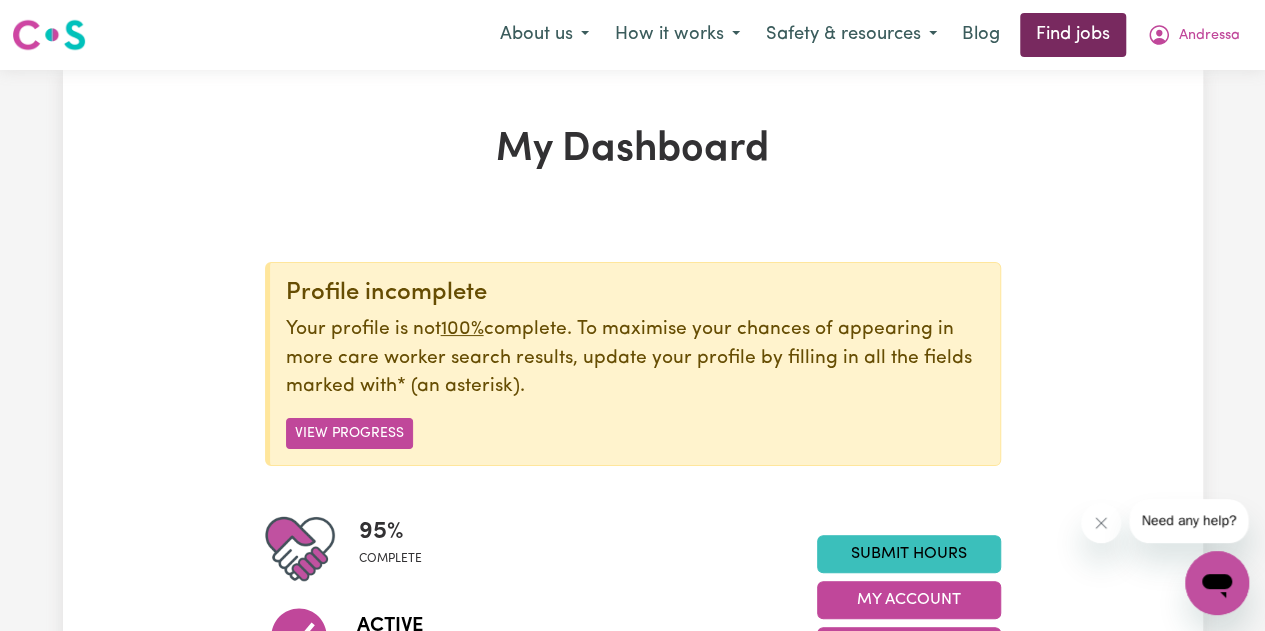 click on "Find jobs" at bounding box center [1073, 35] 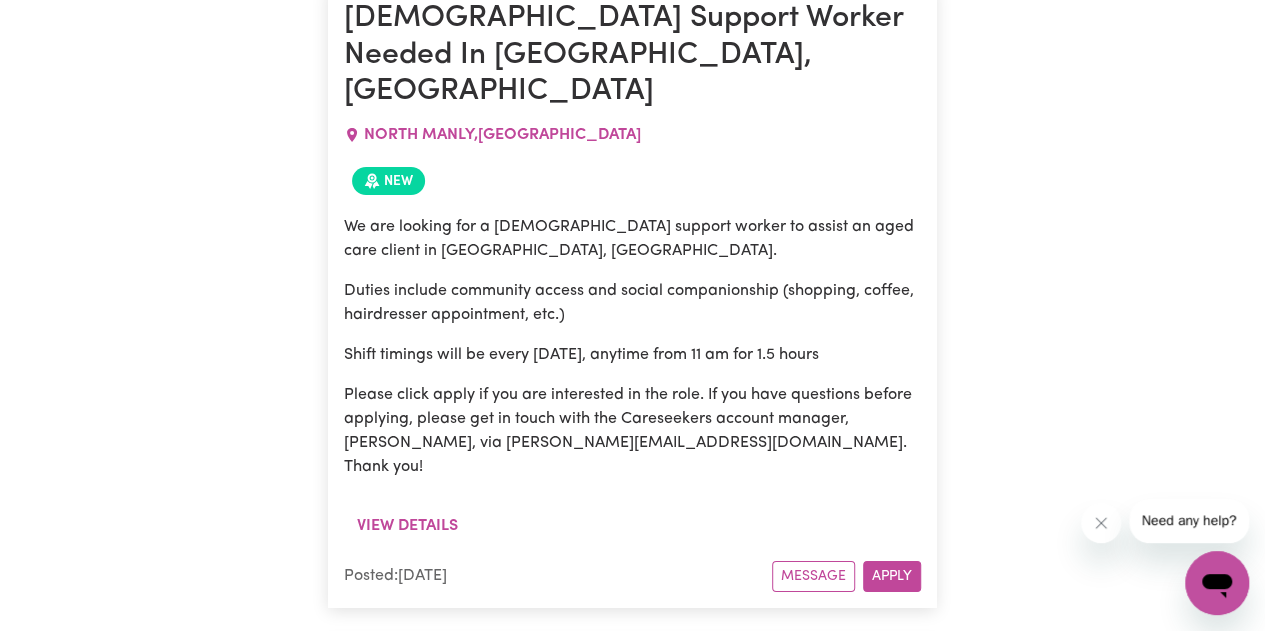 scroll, scrollTop: 14923, scrollLeft: 0, axis: vertical 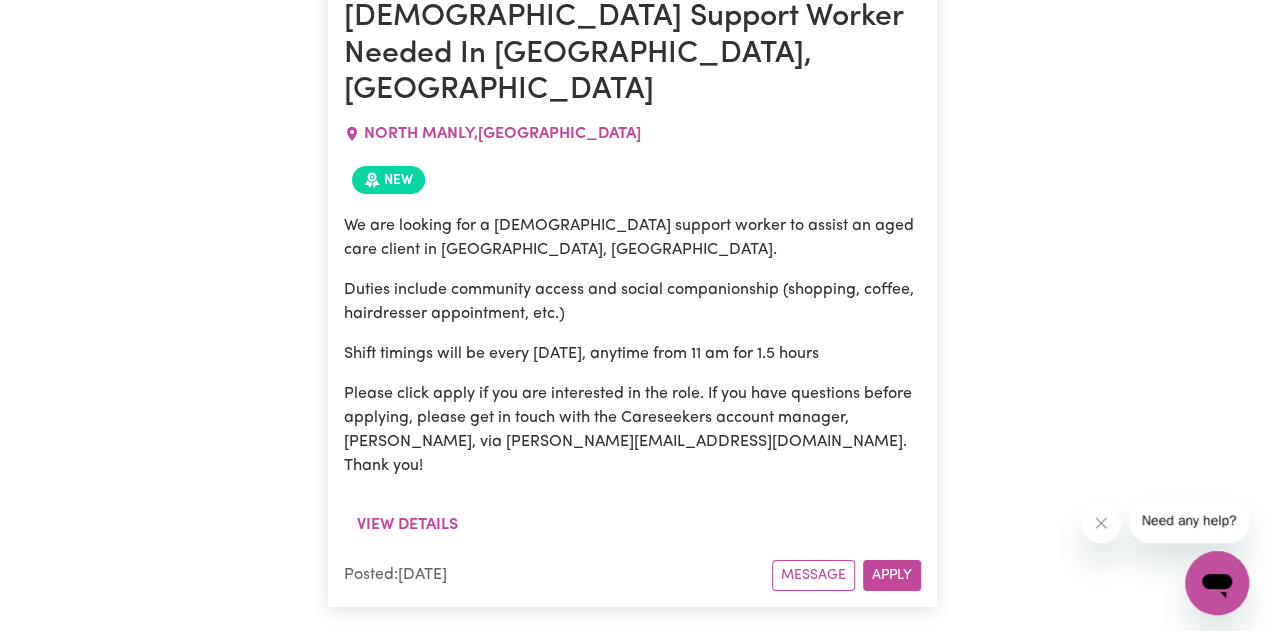 click on "Search By Suburb By State Show  Filters Showing  105   jobs Support Worker Needed ONE OFF [DATE], [DATE] In [GEOGRAPHIC_DATA], [GEOGRAPHIC_DATA] [GEOGRAPHIC_DATA] ,  [GEOGRAPHIC_DATA] New We are URGENTLY looking for a support worker to assist a client in [GEOGRAPHIC_DATA], [GEOGRAPHIC_DATA], with social companionship (dinner and tour). Shift will be as a one-off [DATE][DATE] from 6 pm to 10 pm.  Please click apply if you are interested in the role. If you have questions before applying, please contact the Careseekers account manager, [PERSON_NAME], via [PERSON_NAME][EMAIL_ADDRESS][DOMAIN_NAME]. Thank you! View details Posted:  [DATE] Message Apply [DEMOGRAPHIC_DATA] Support Worker Needed From 28/07 To 19/09 In [GEOGRAPHIC_DATA], [GEOGRAPHIC_DATA] [GEOGRAPHIC_DATA] ,  [GEOGRAPHIC_DATA] New We are looking for a [DEMOGRAPHIC_DATA] support worker to assist an aged care client in [GEOGRAPHIC_DATA], [GEOGRAPHIC_DATA]. Duties include: Social companionship, community access (assisting the client with his medical appointment), and domestic assistance. A car and a driver's license are required for this service. Wednesdays  from 10:30a am to  12:30 pm" at bounding box center [632, 20195] 